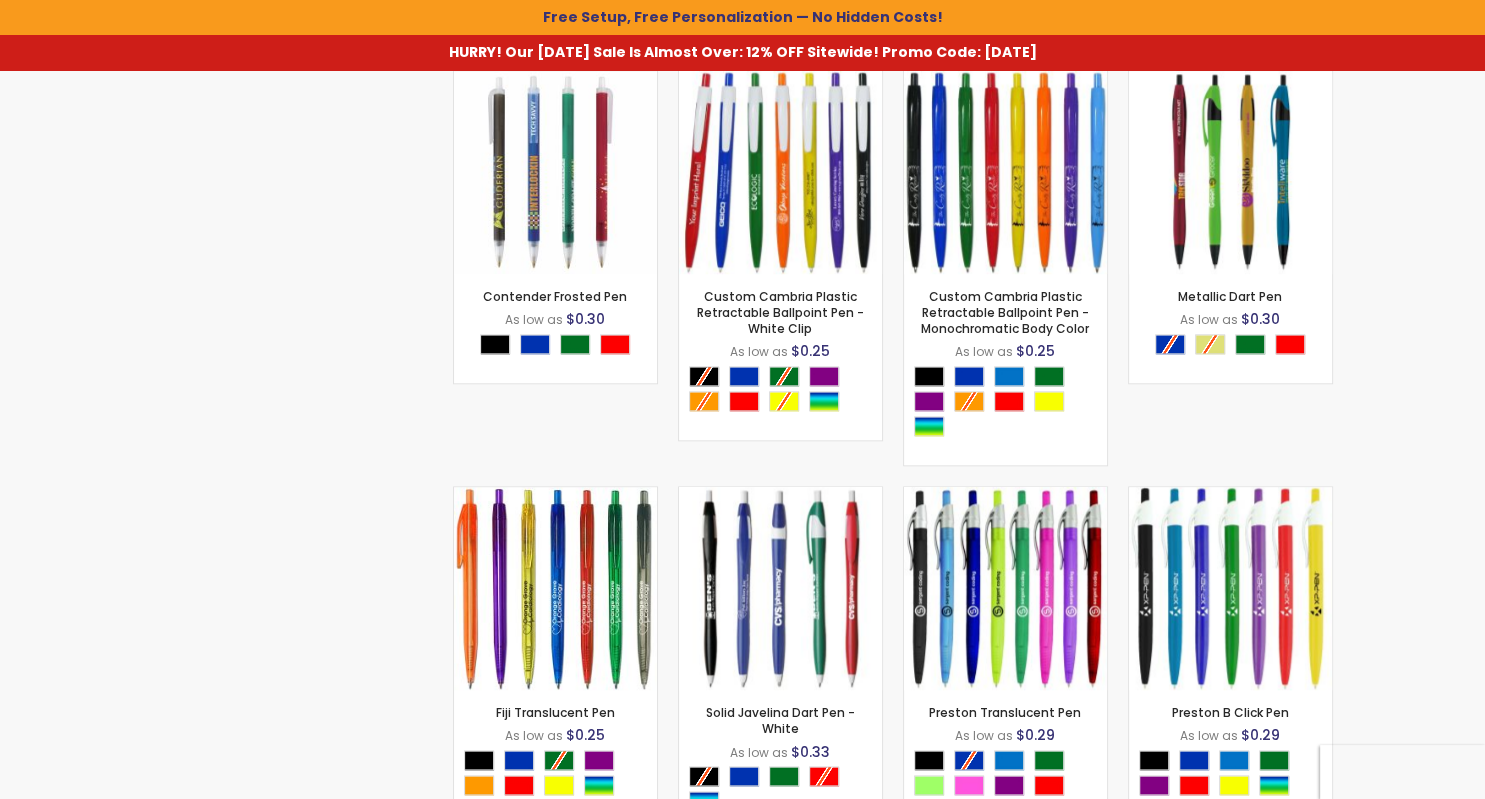 scroll, scrollTop: 2384, scrollLeft: 0, axis: vertical 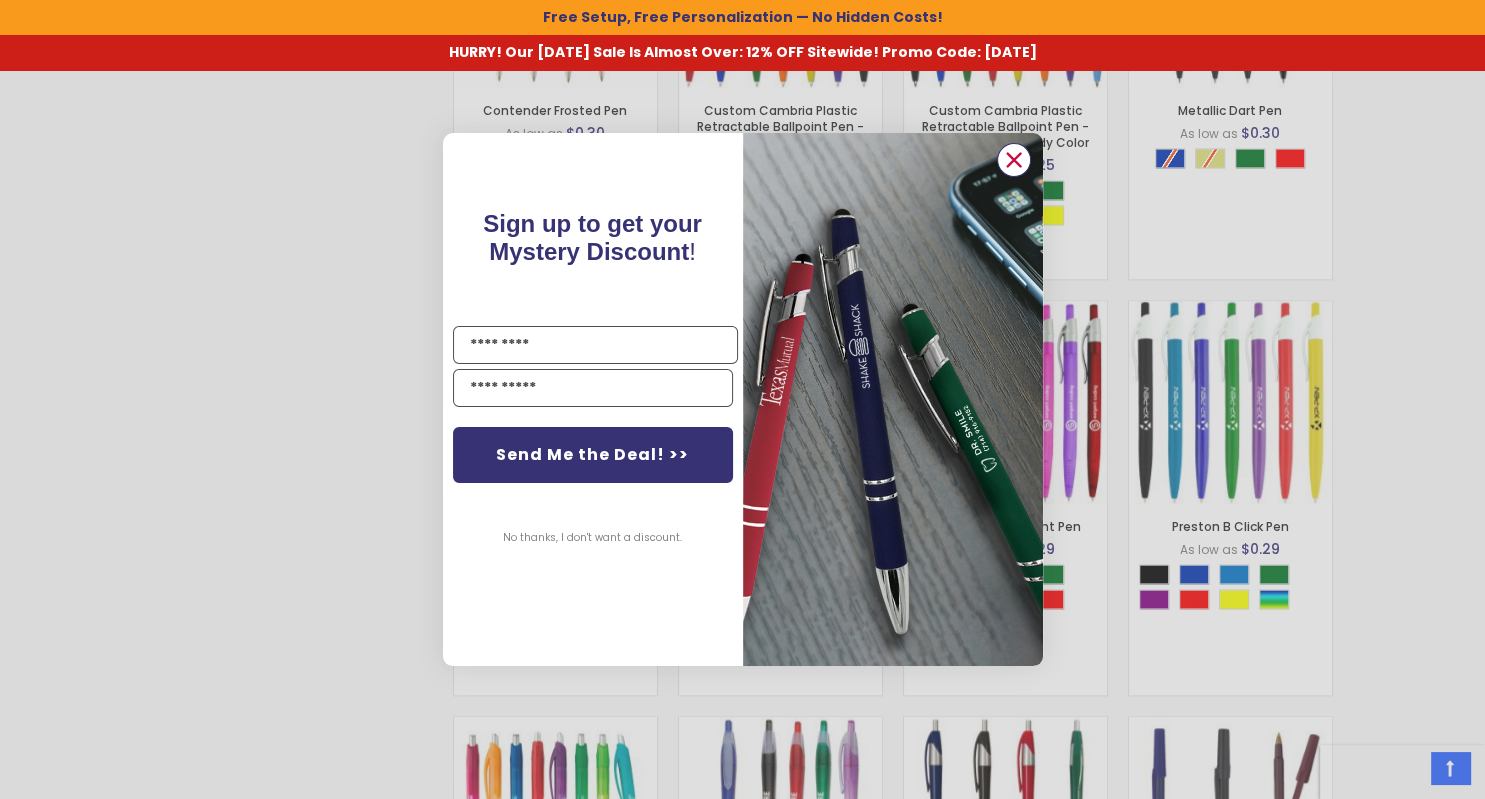 click 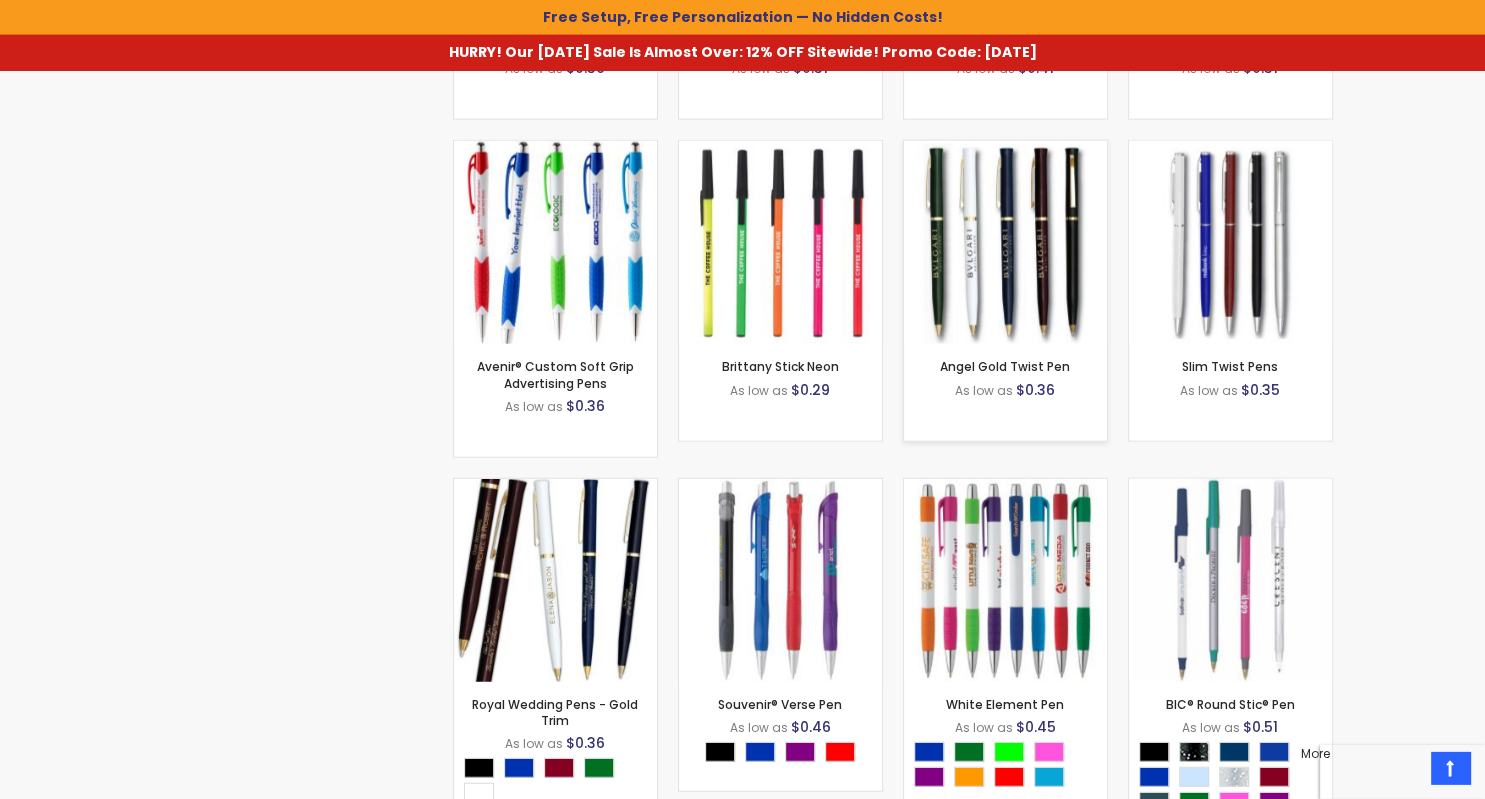 scroll, scrollTop: 4857, scrollLeft: 0, axis: vertical 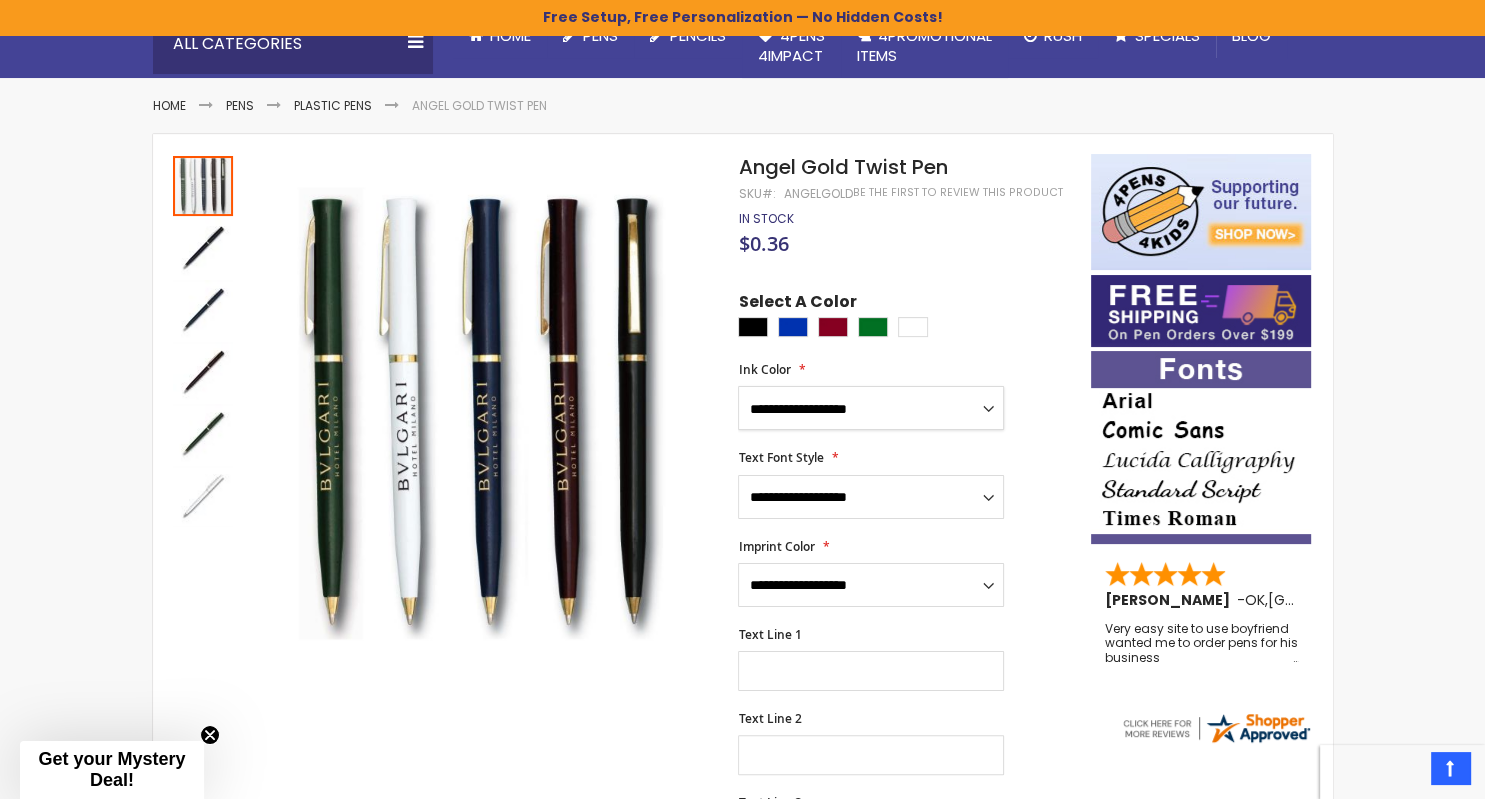 select on "***" 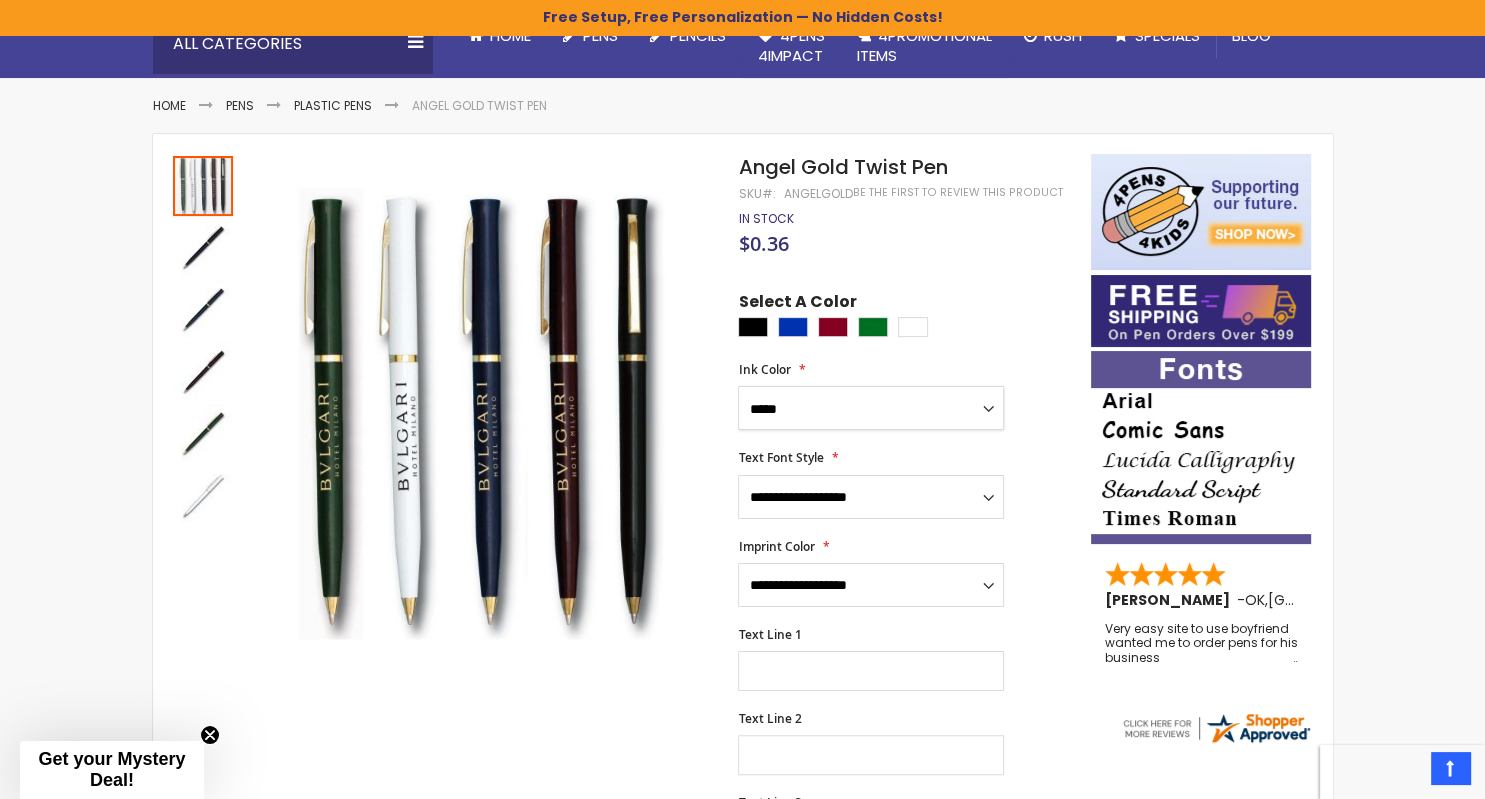click on "*****" at bounding box center (0, 0) 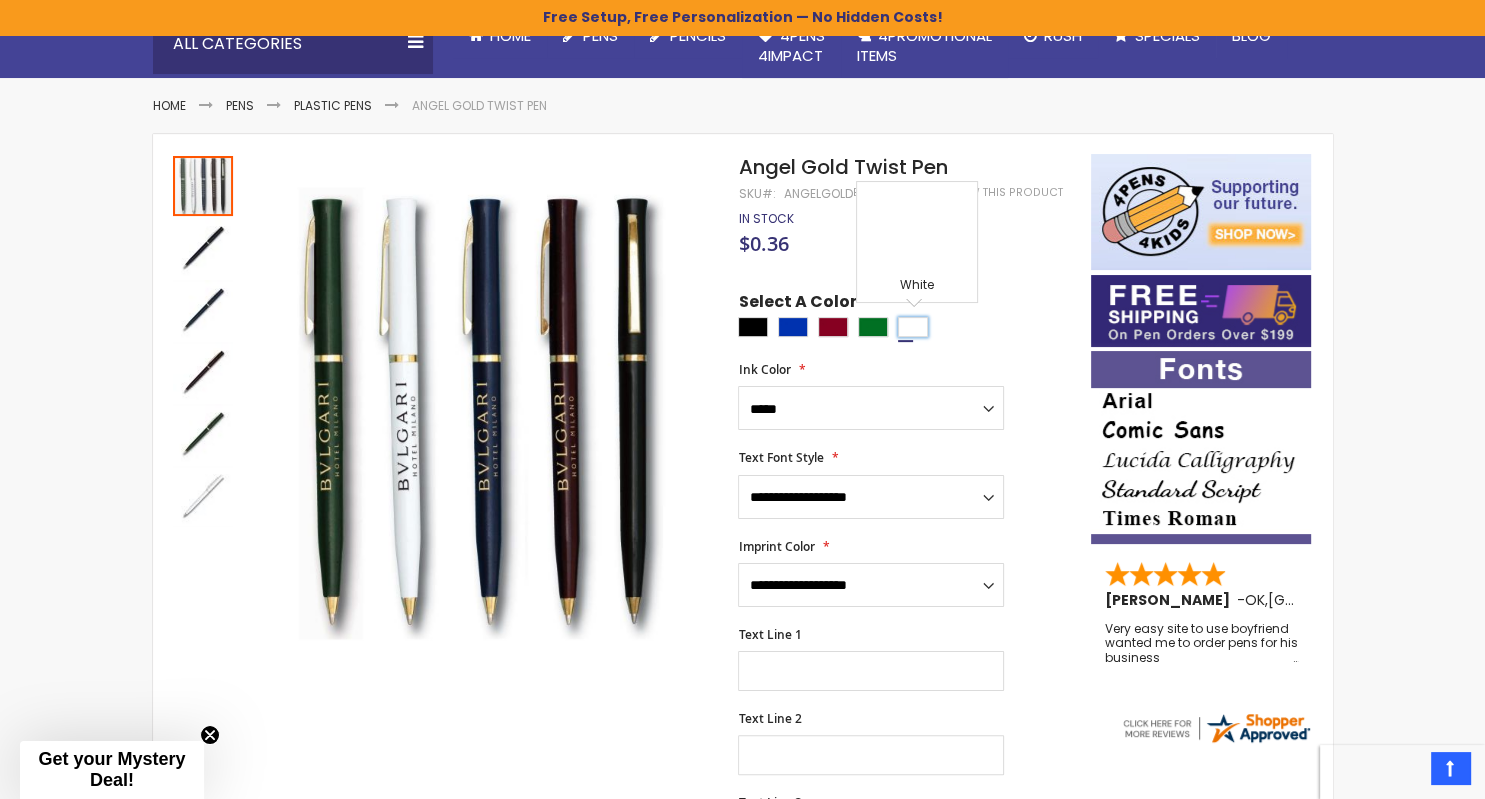 click at bounding box center [913, 327] 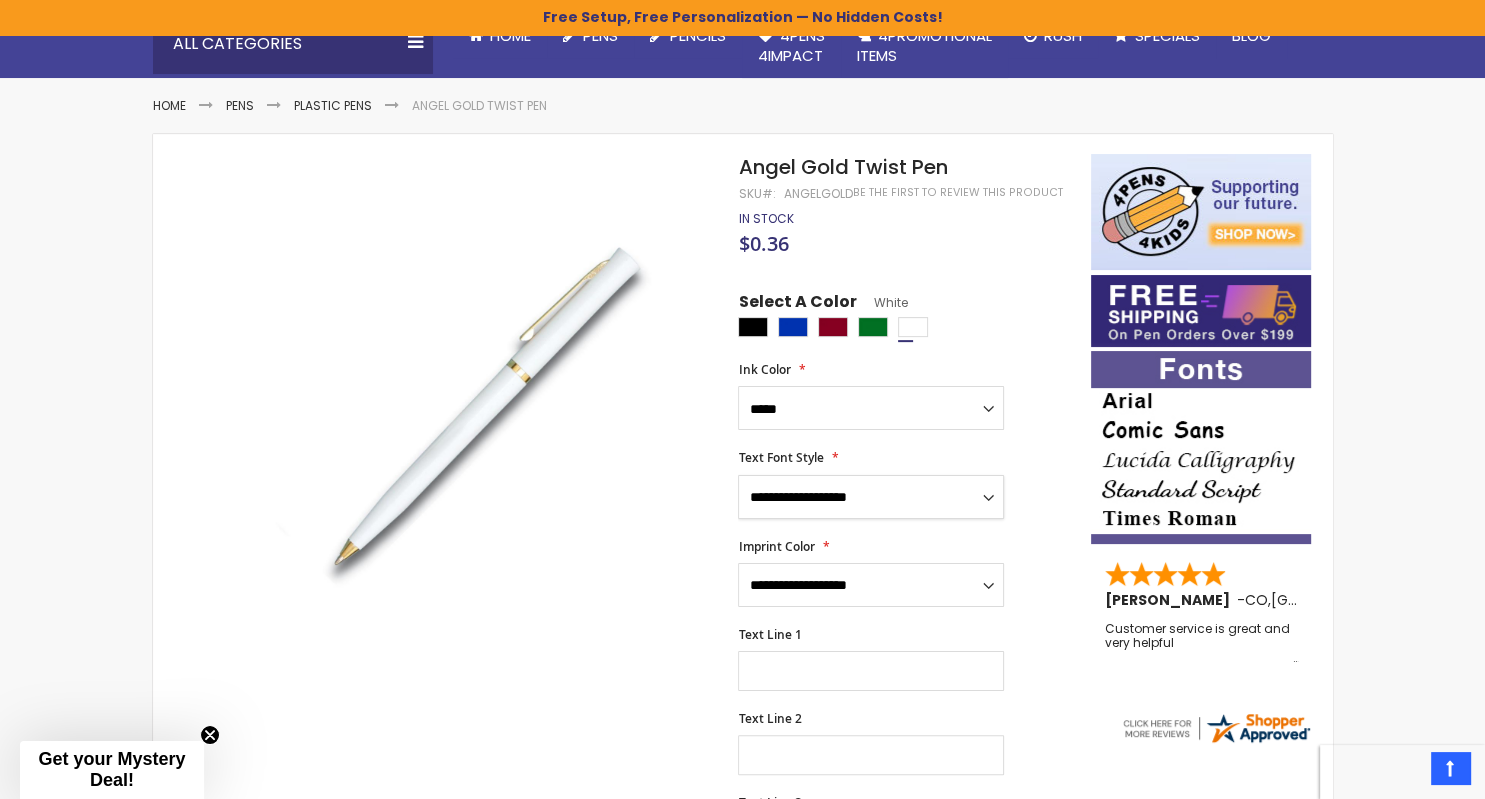 click on "**********" at bounding box center [871, 497] 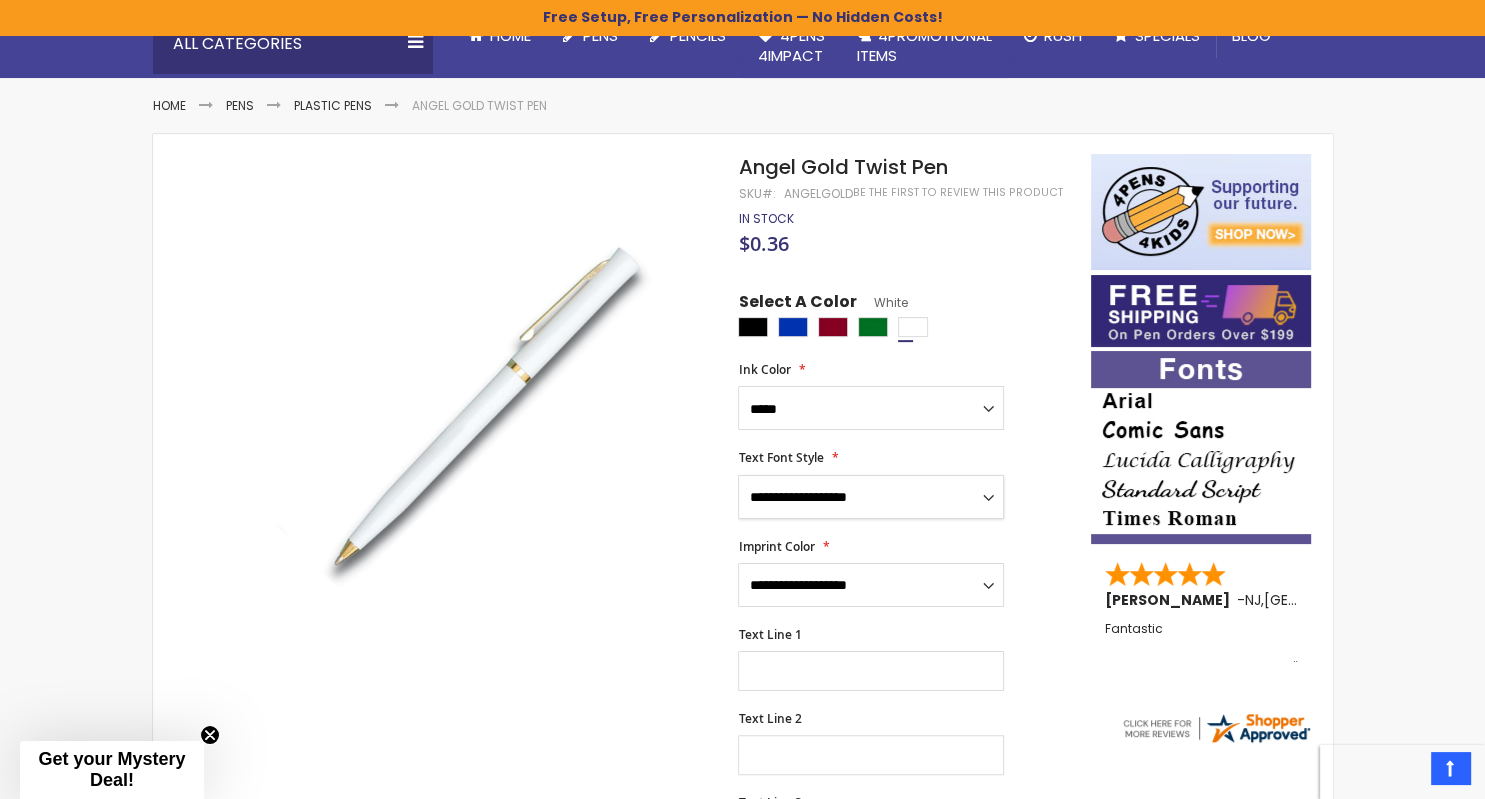 select on "***" 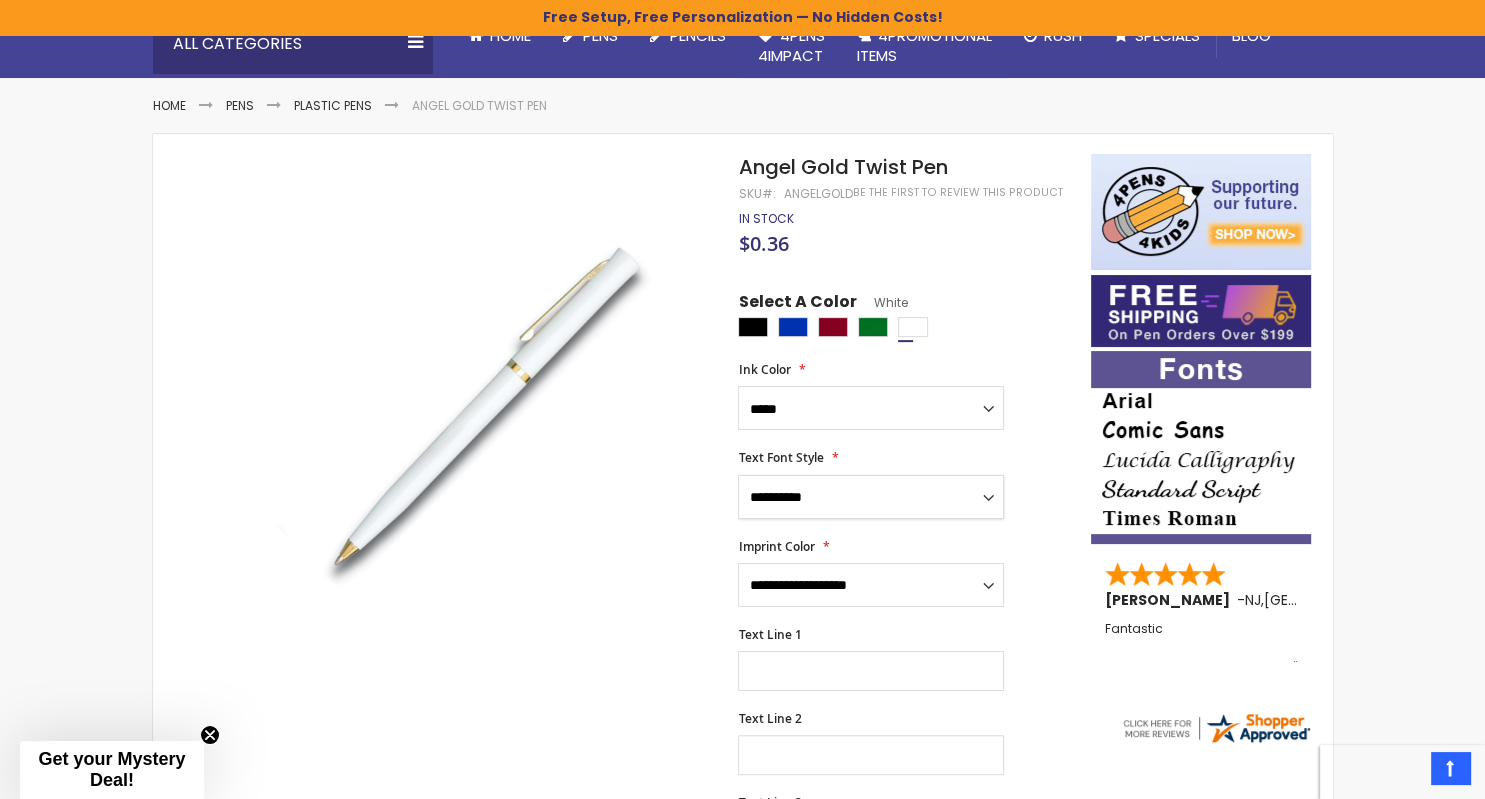 click on "**********" at bounding box center [0, 0] 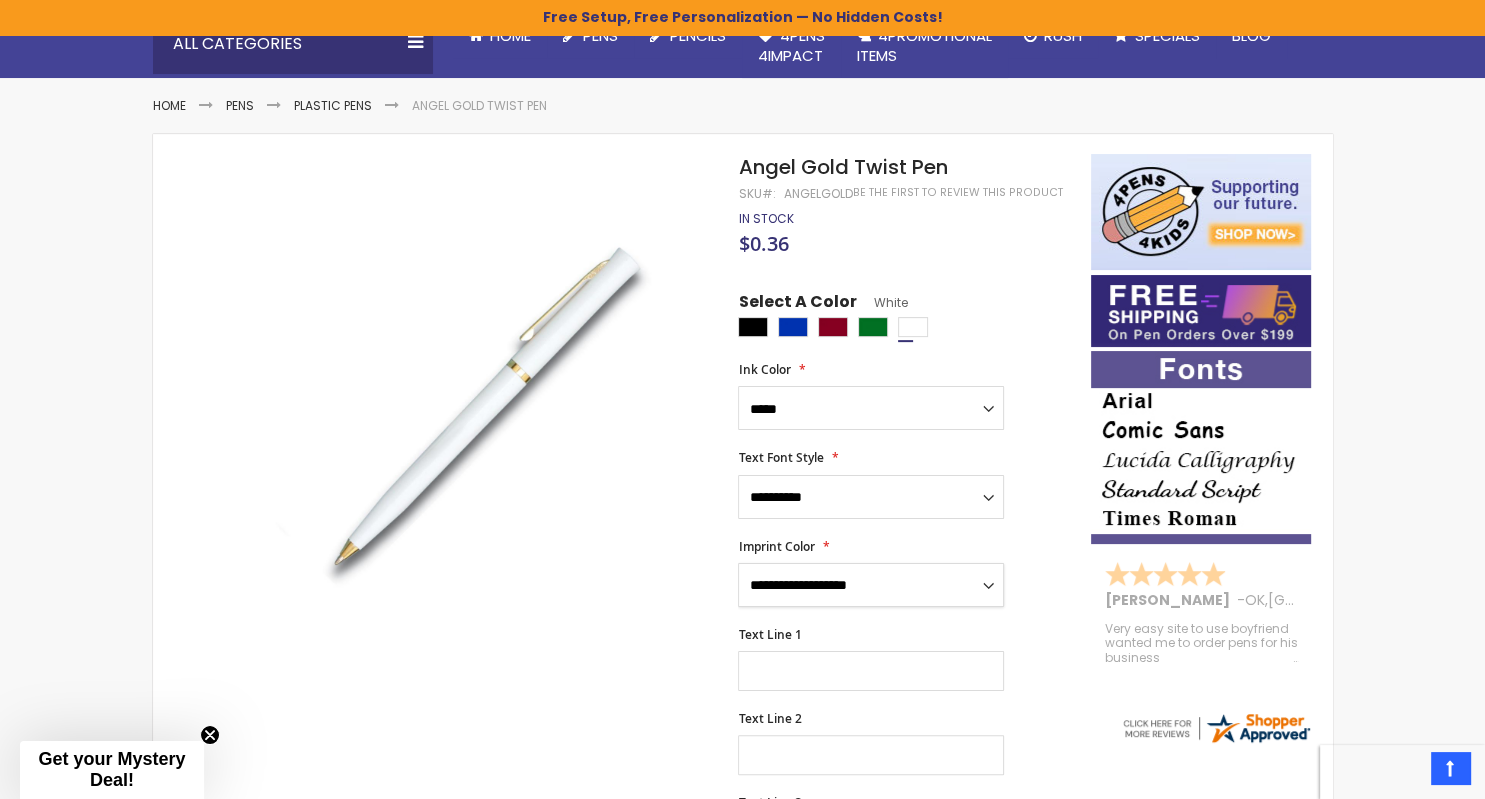 click on "**********" at bounding box center (871, 585) 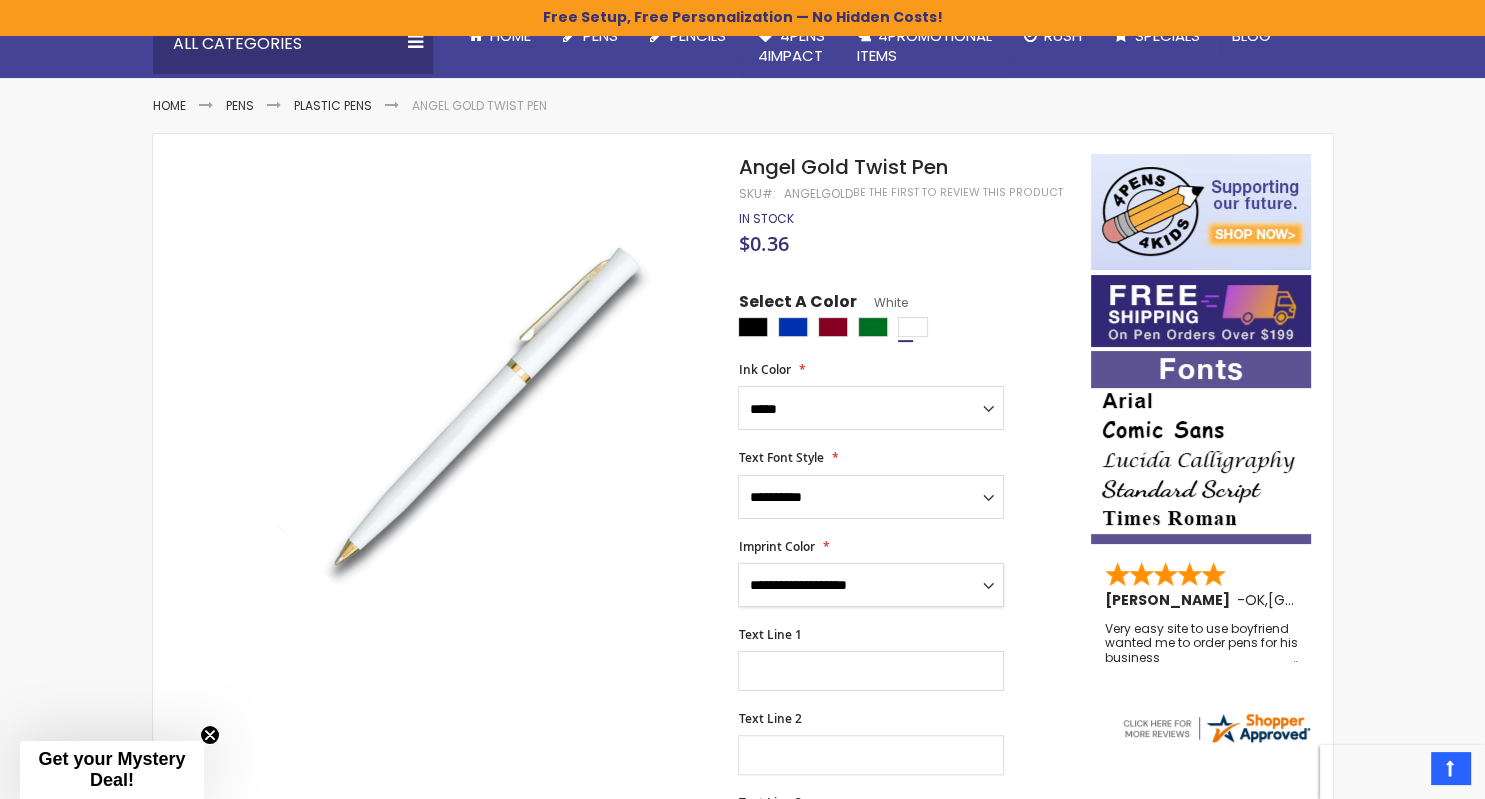 select on "***" 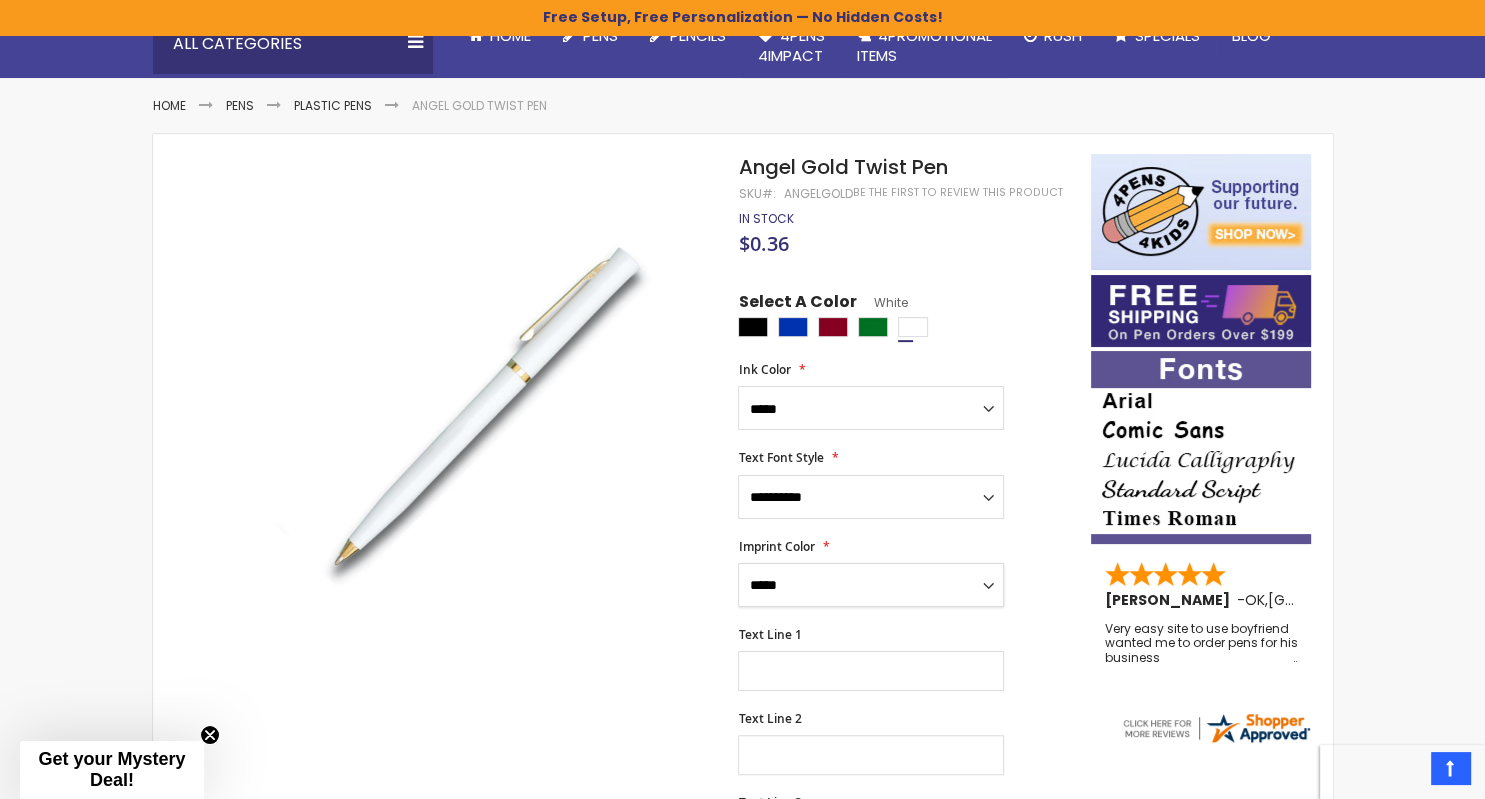 click on "****" at bounding box center (0, 0) 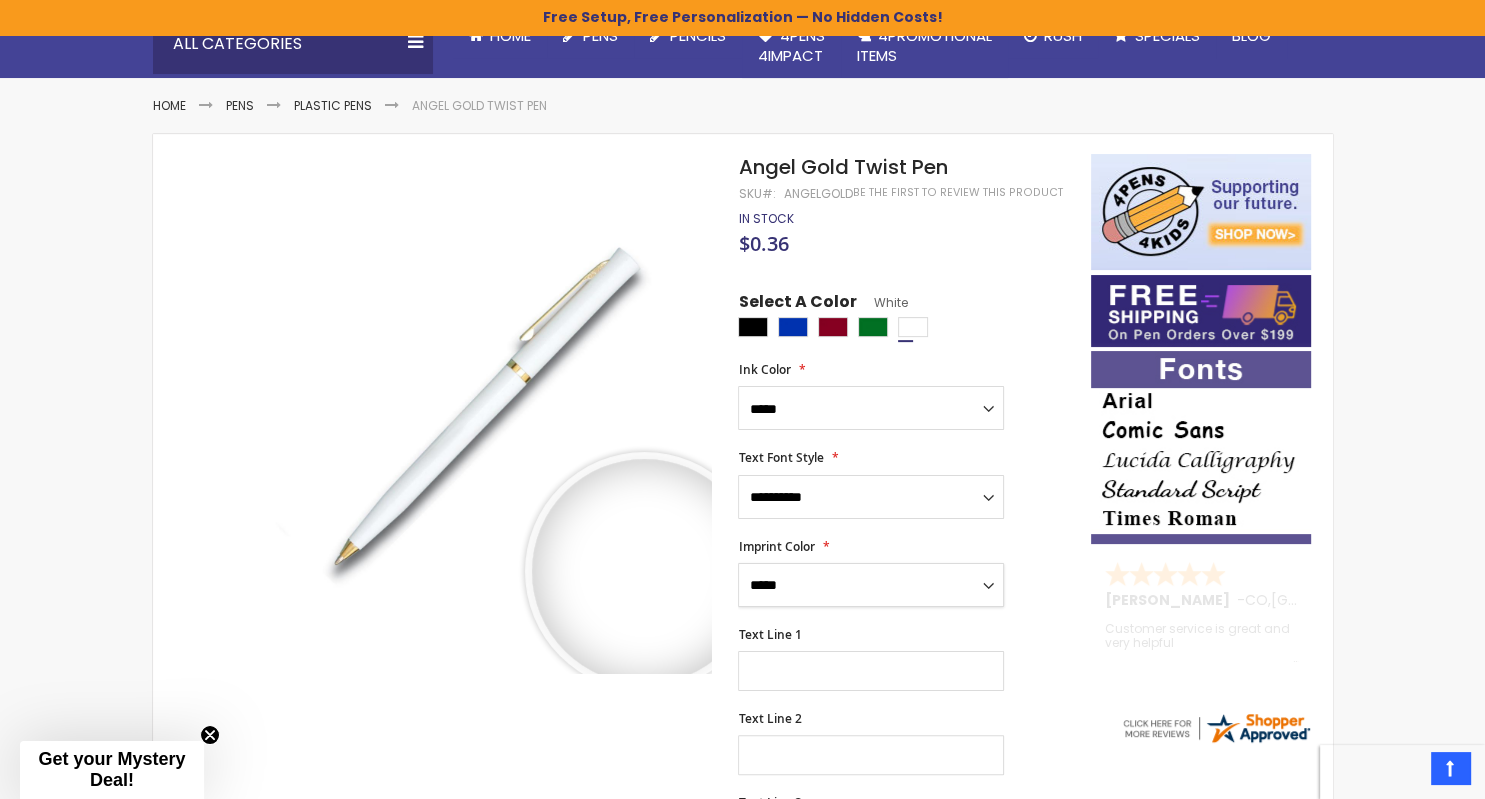 scroll, scrollTop: 316, scrollLeft: 0, axis: vertical 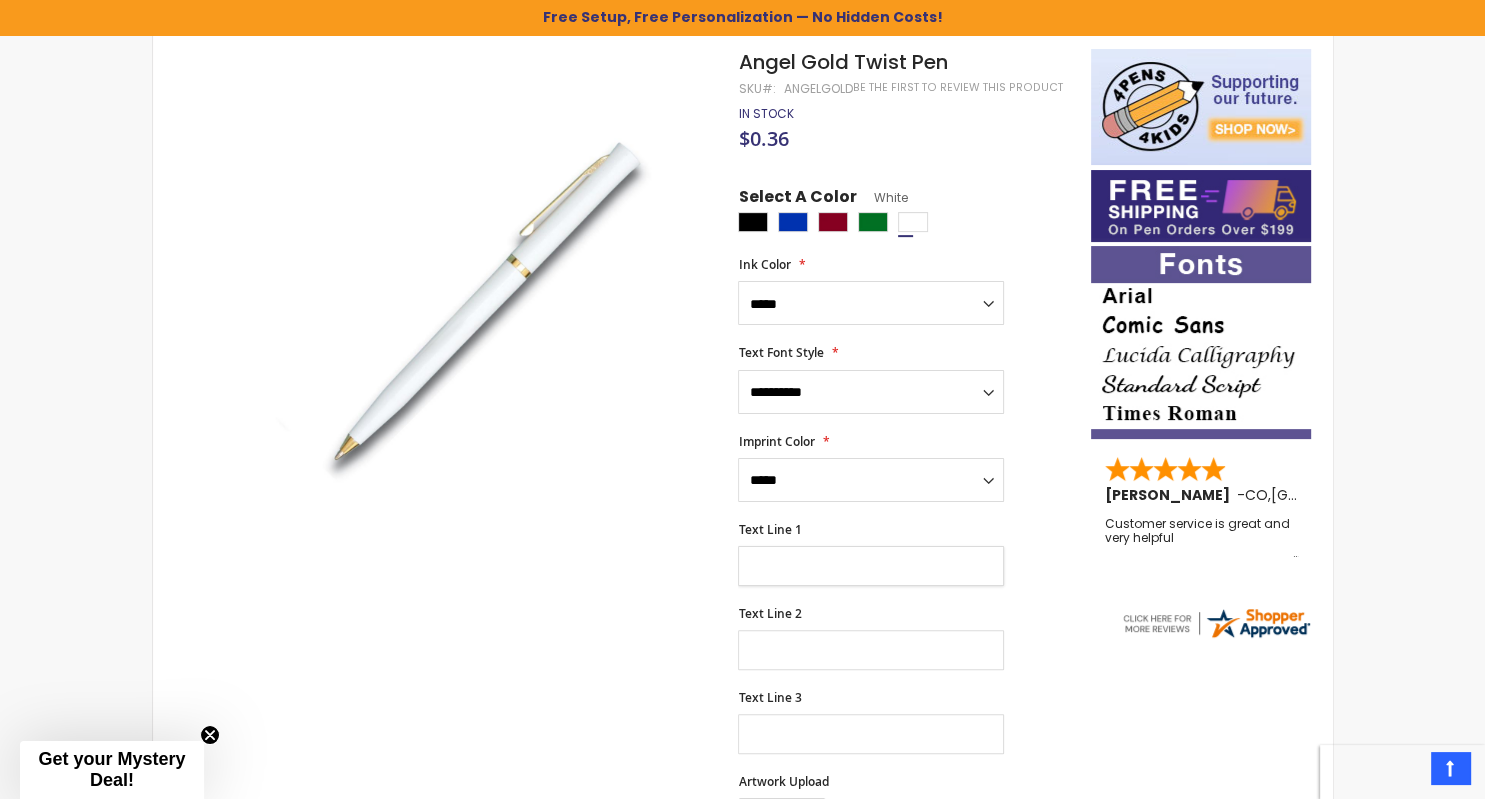 click on "Text Line 1" at bounding box center [871, 566] 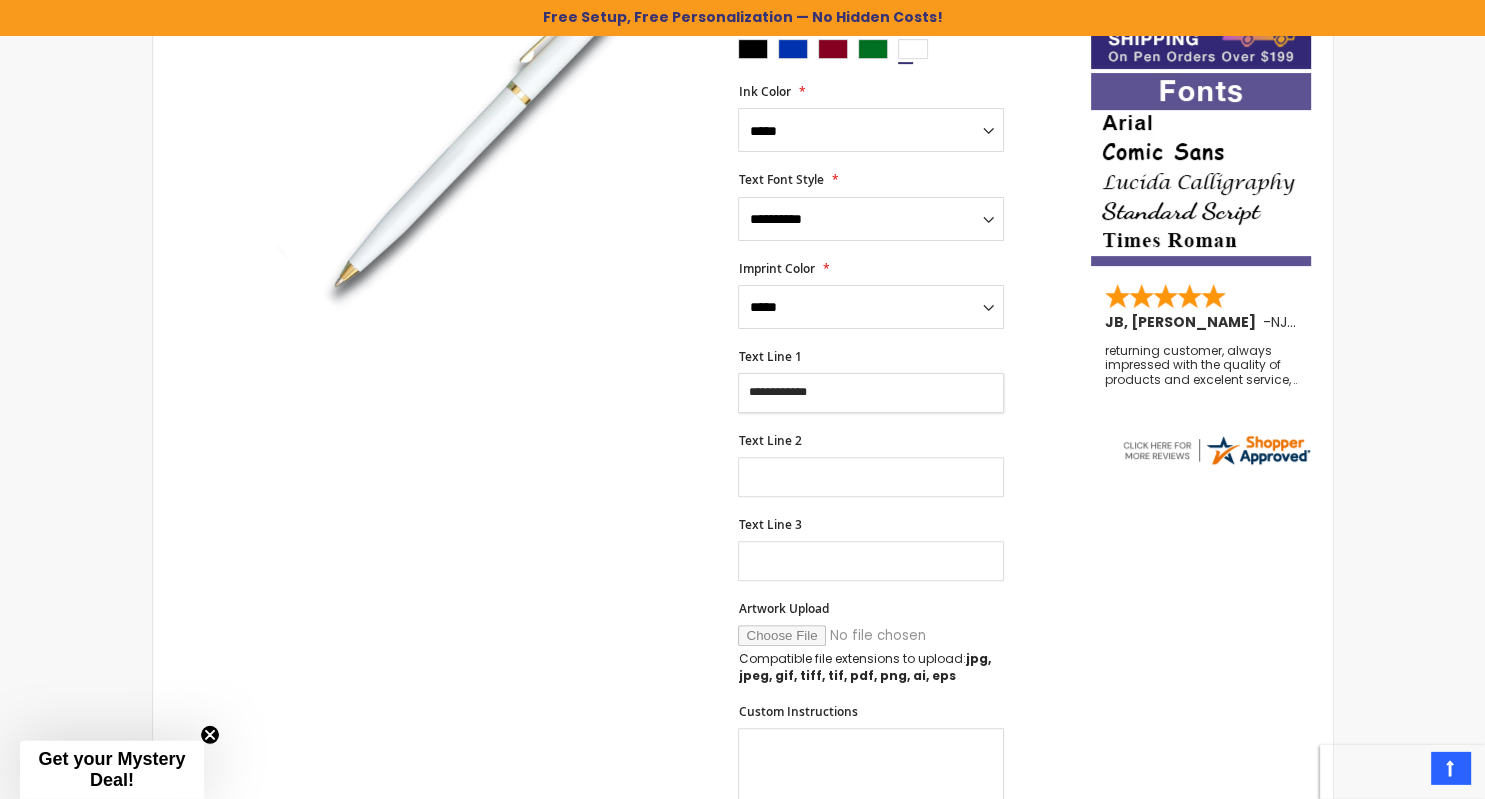 scroll, scrollTop: 528, scrollLeft: 0, axis: vertical 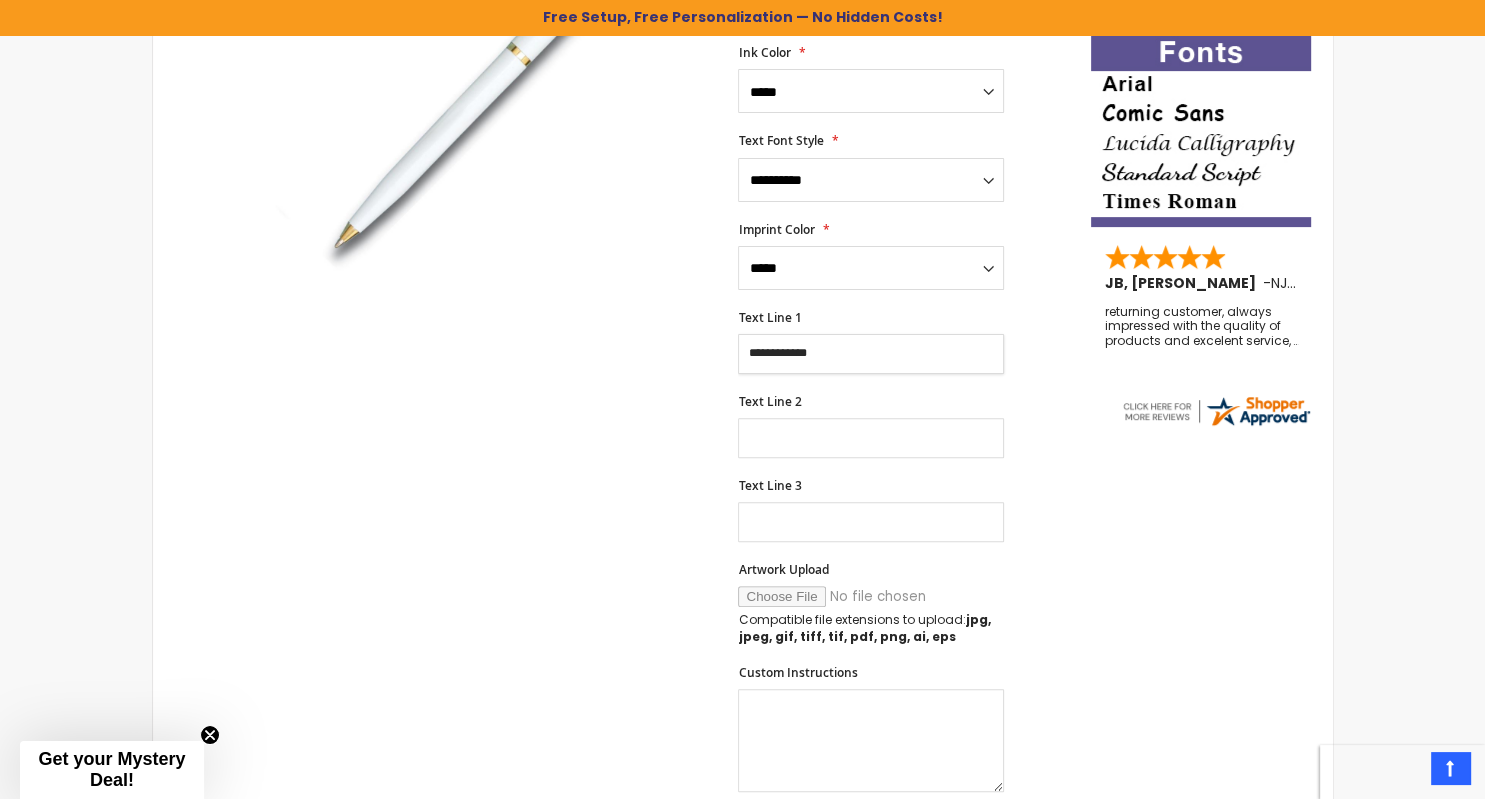 type on "**********" 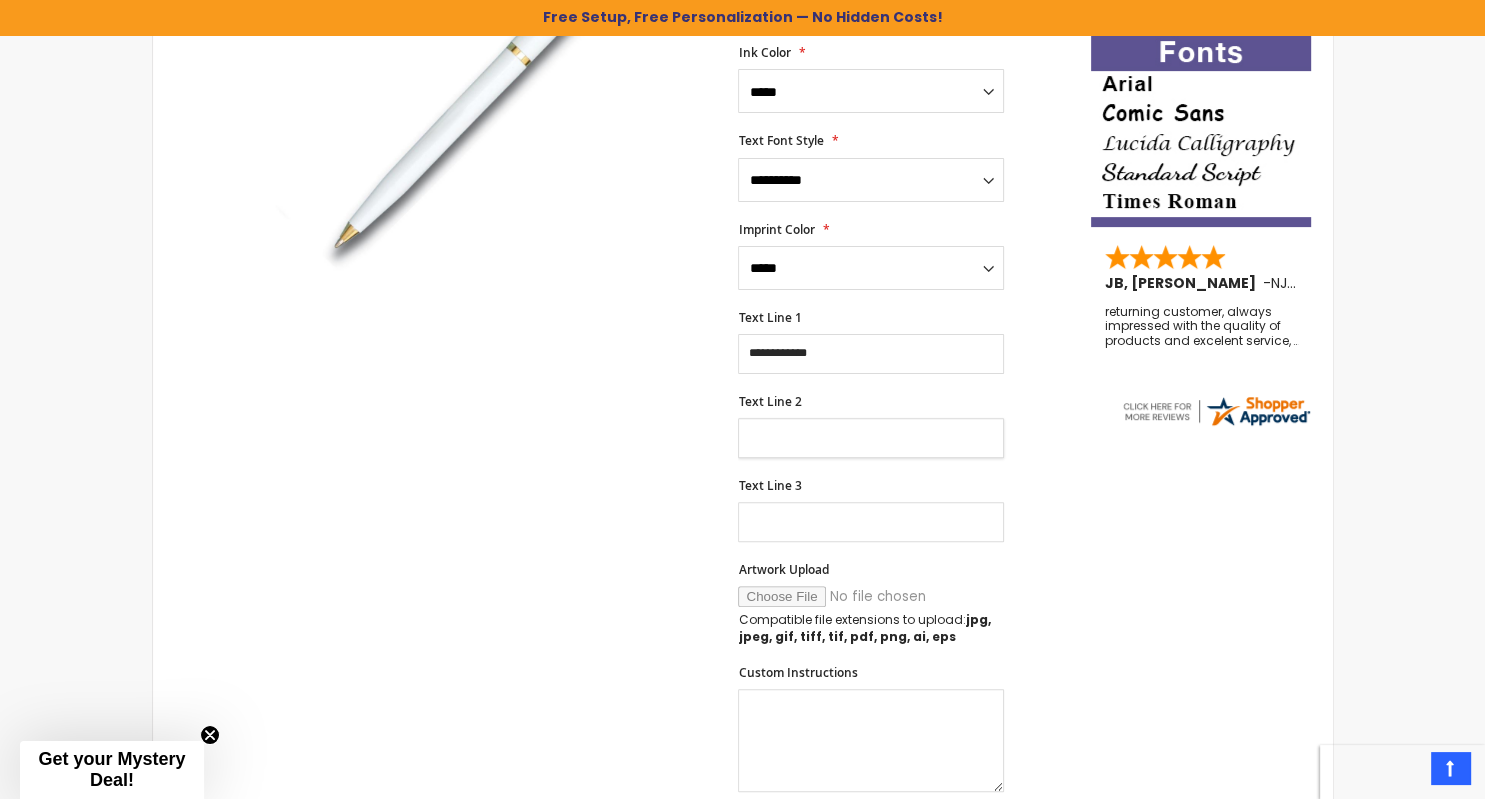 click on "Text Line 2" at bounding box center [871, 438] 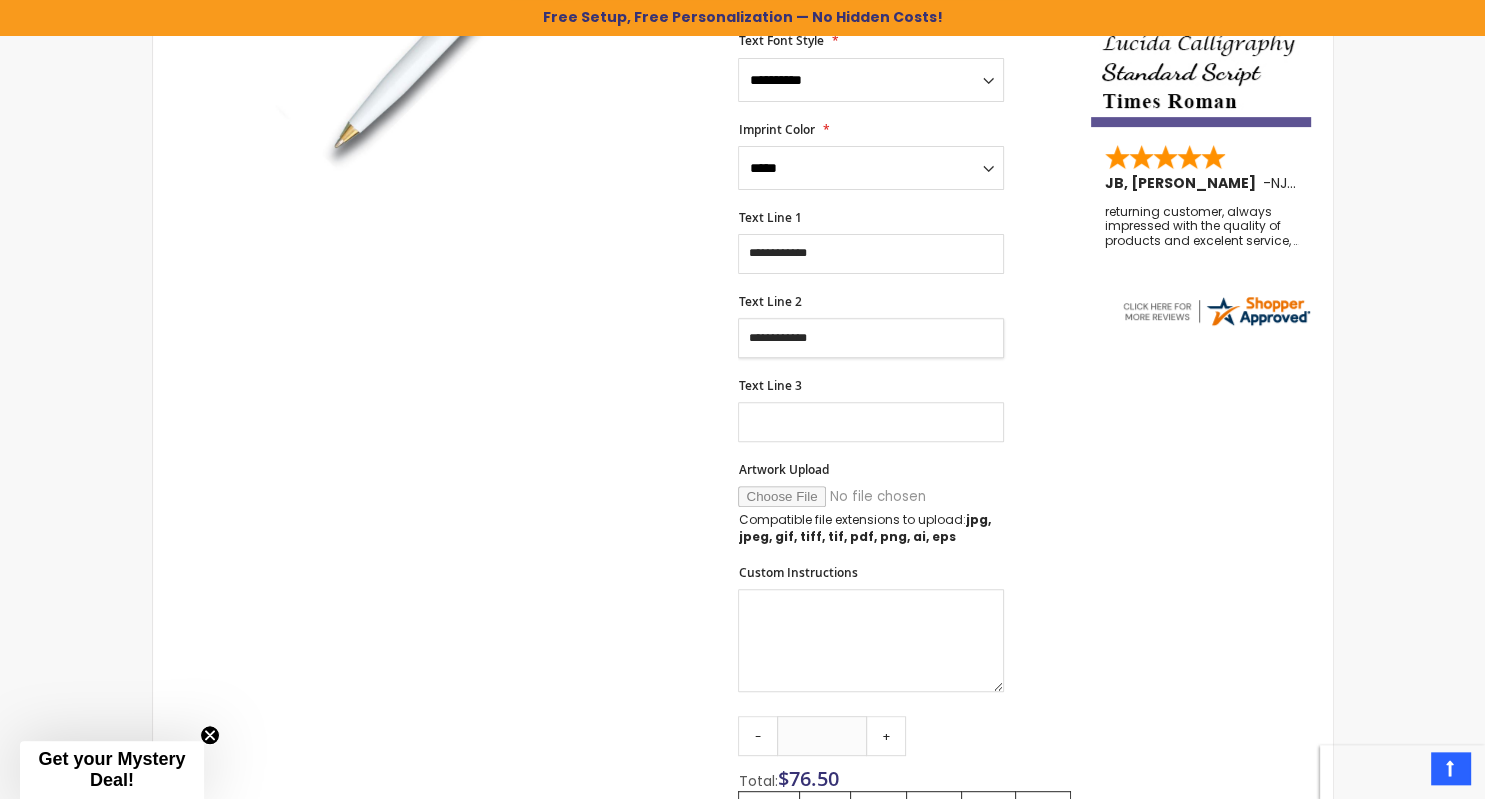 scroll, scrollTop: 633, scrollLeft: 0, axis: vertical 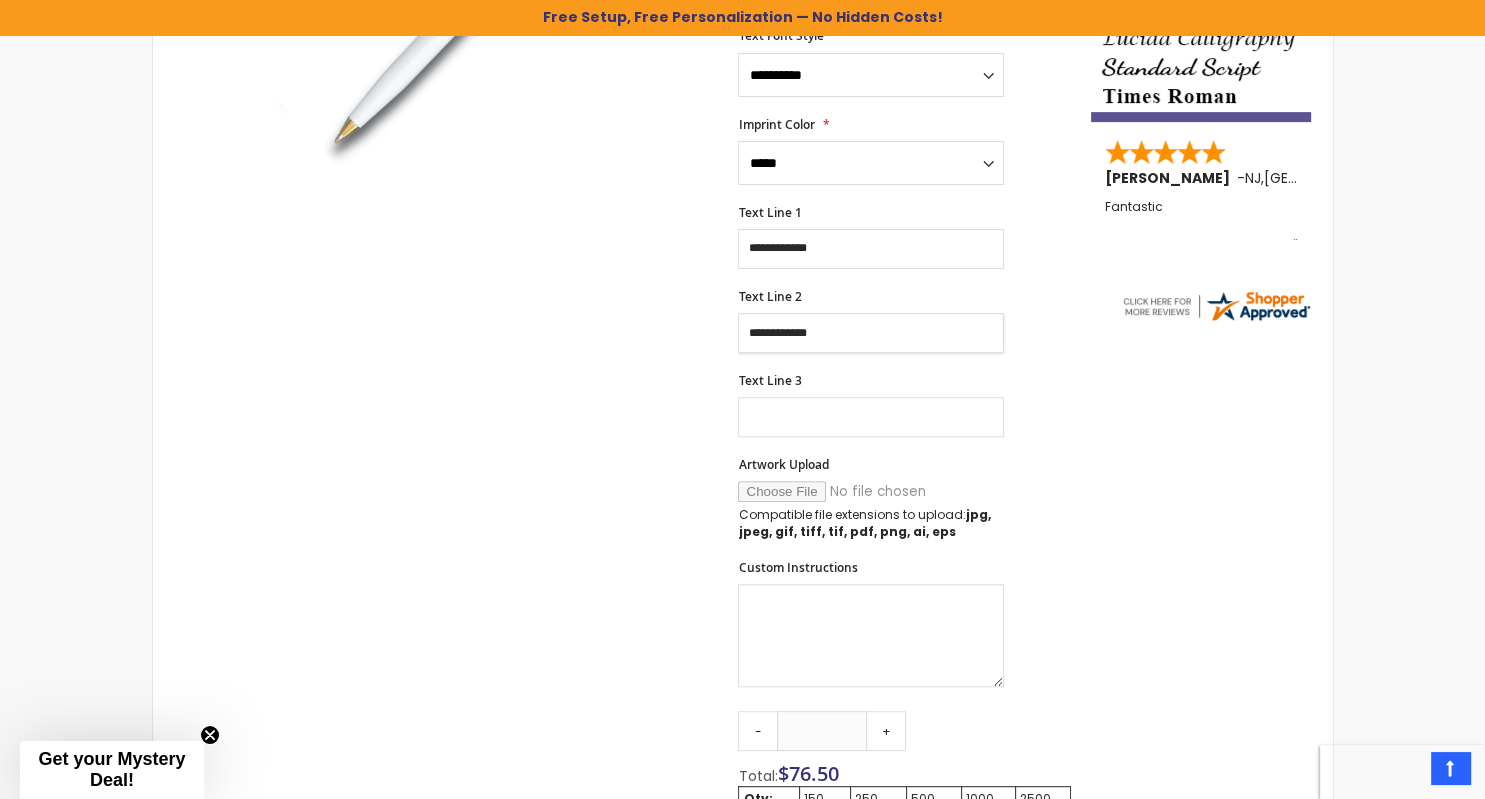 type on "**********" 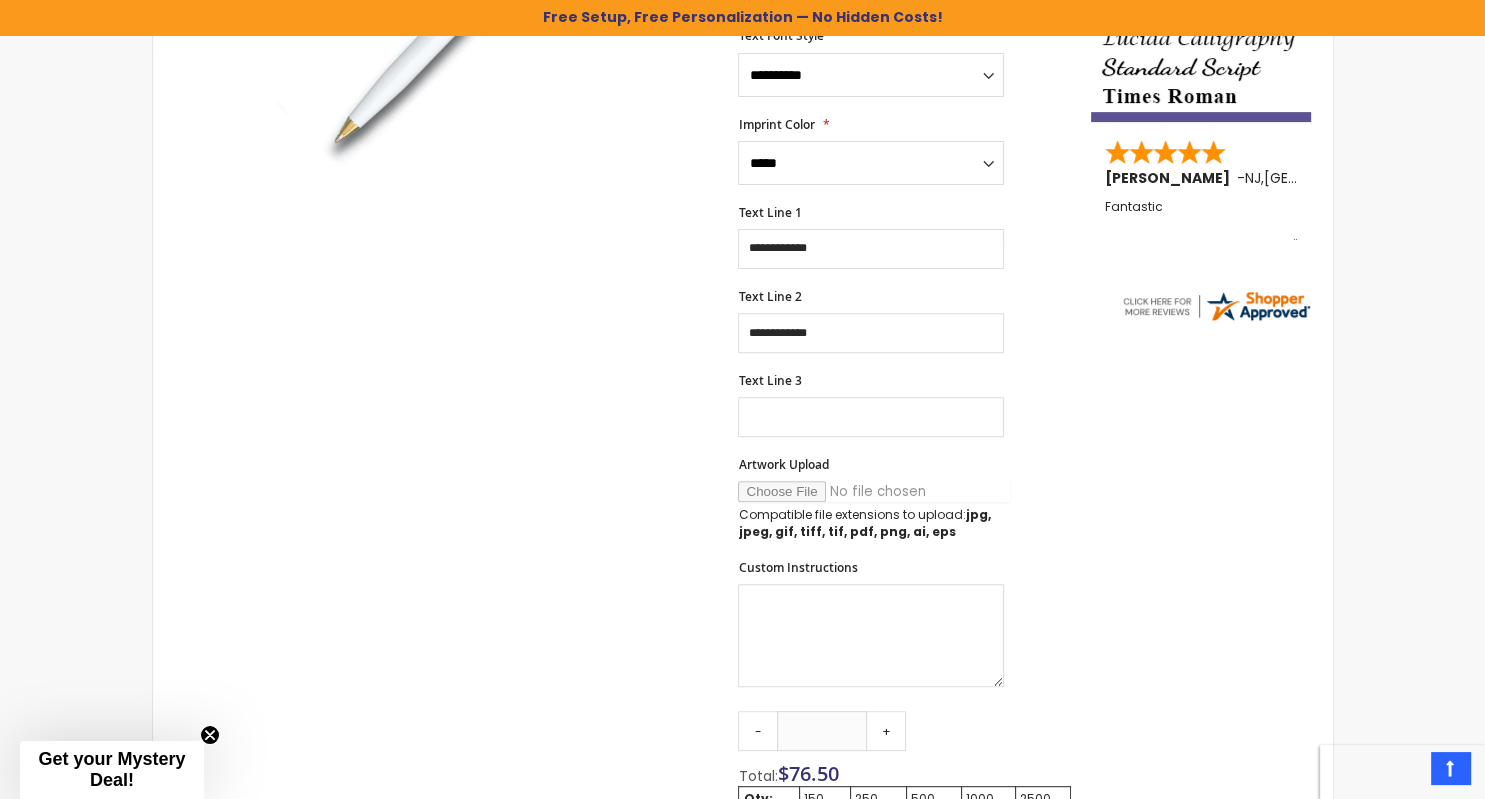 click on "Artwork Upload" at bounding box center (874, 491) 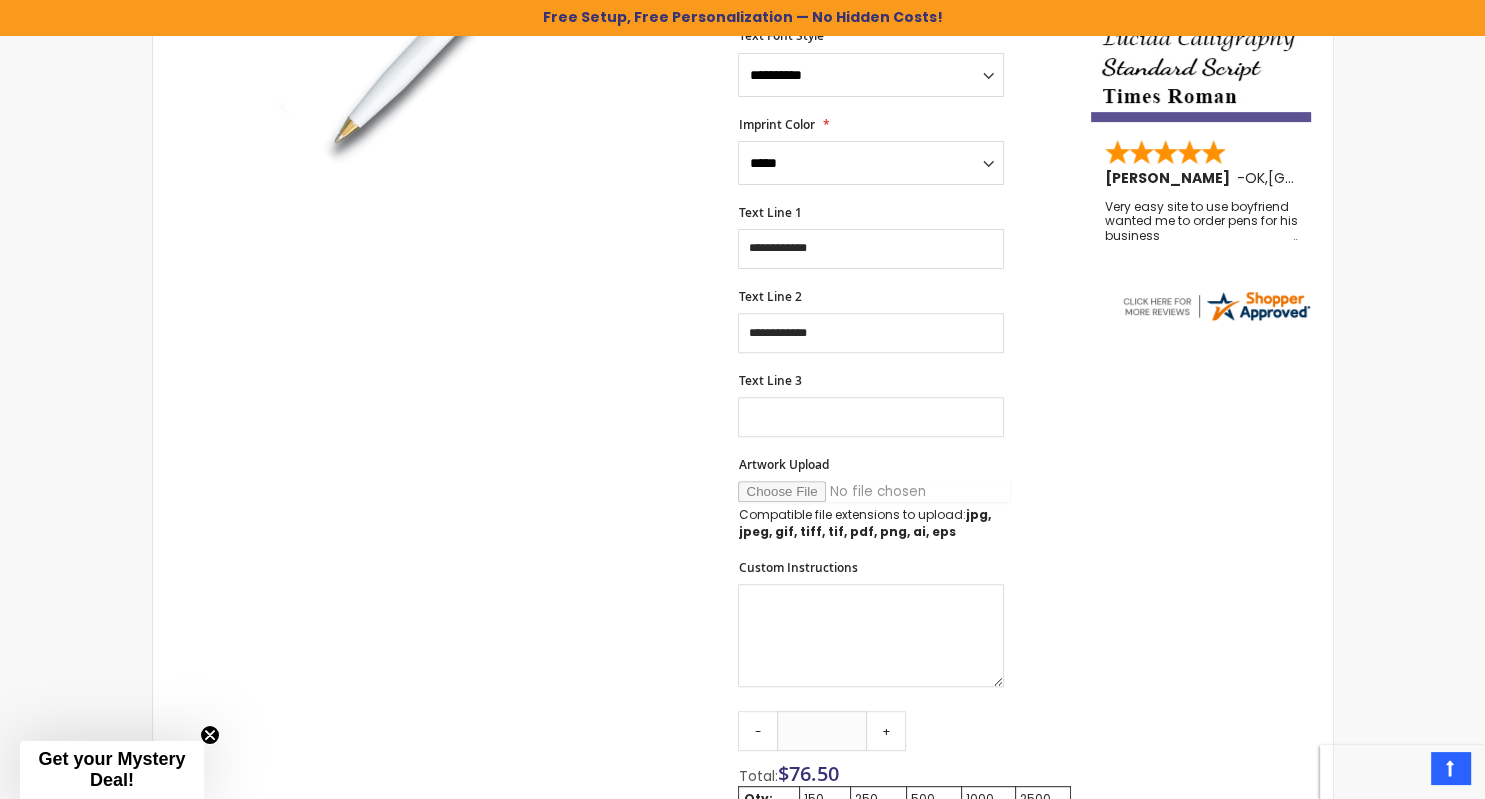 type on "**********" 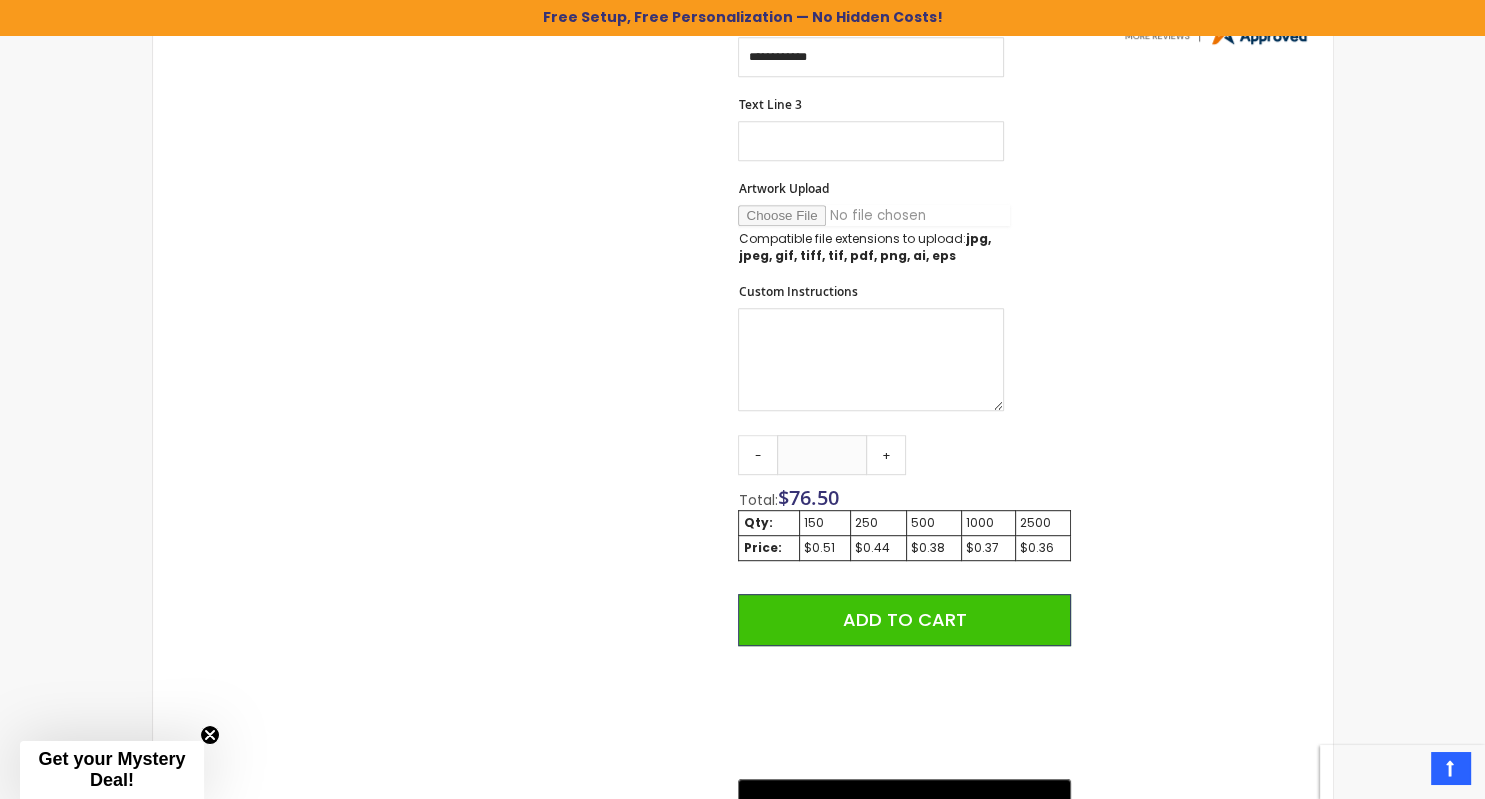 scroll, scrollTop: 950, scrollLeft: 0, axis: vertical 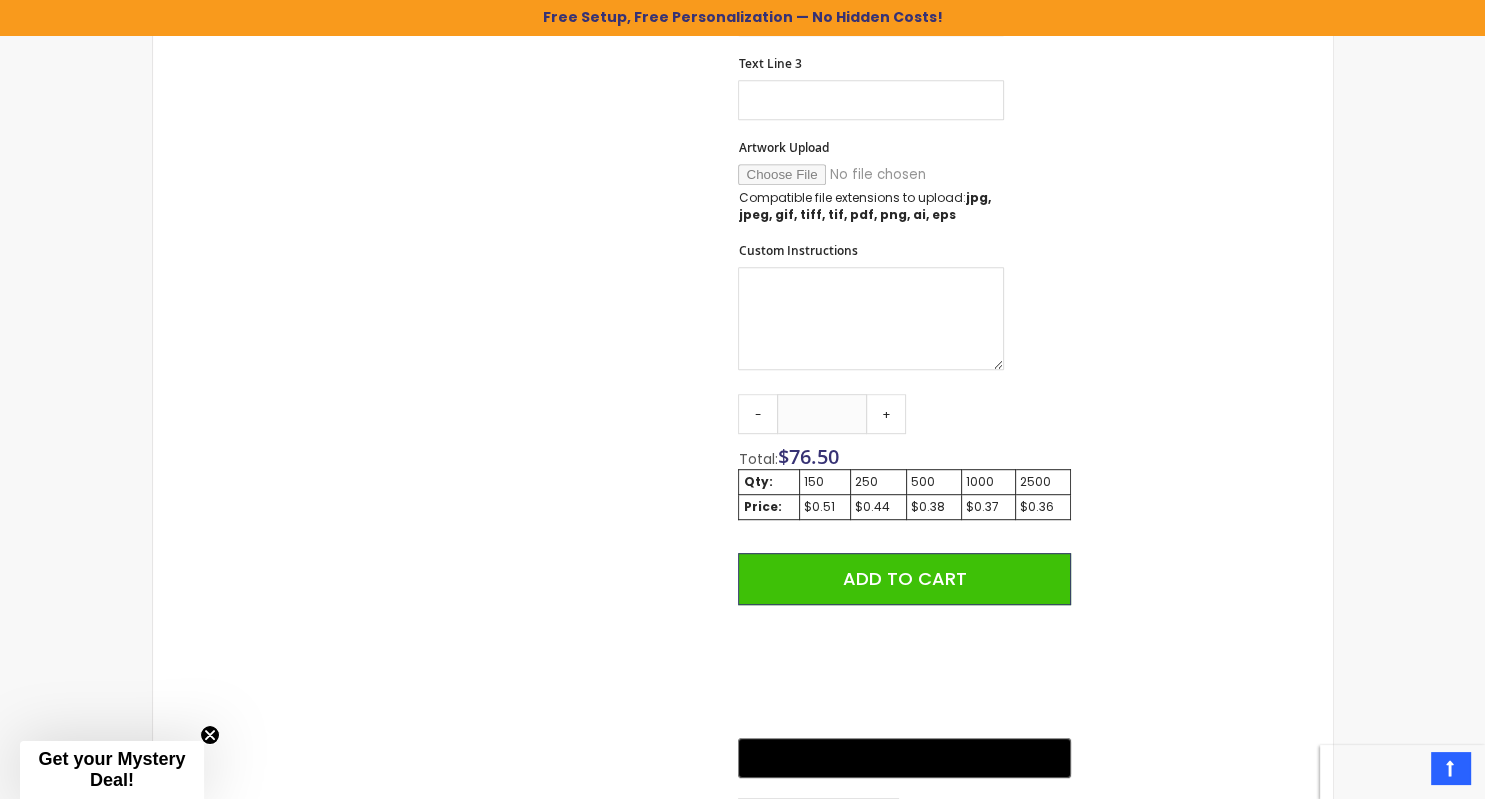 click on "$0.37" at bounding box center [989, 507] 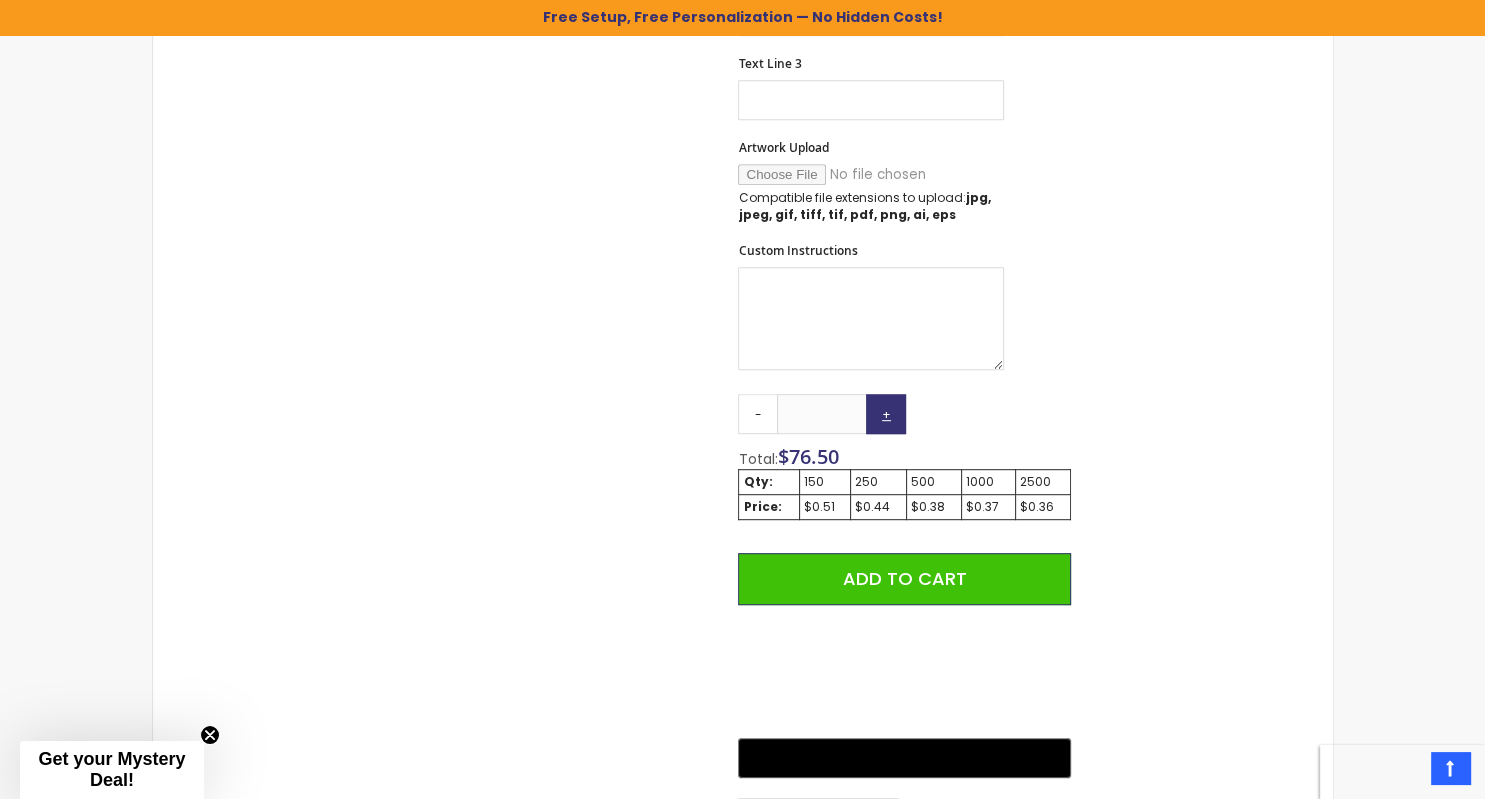 click on "+" at bounding box center [886, 414] 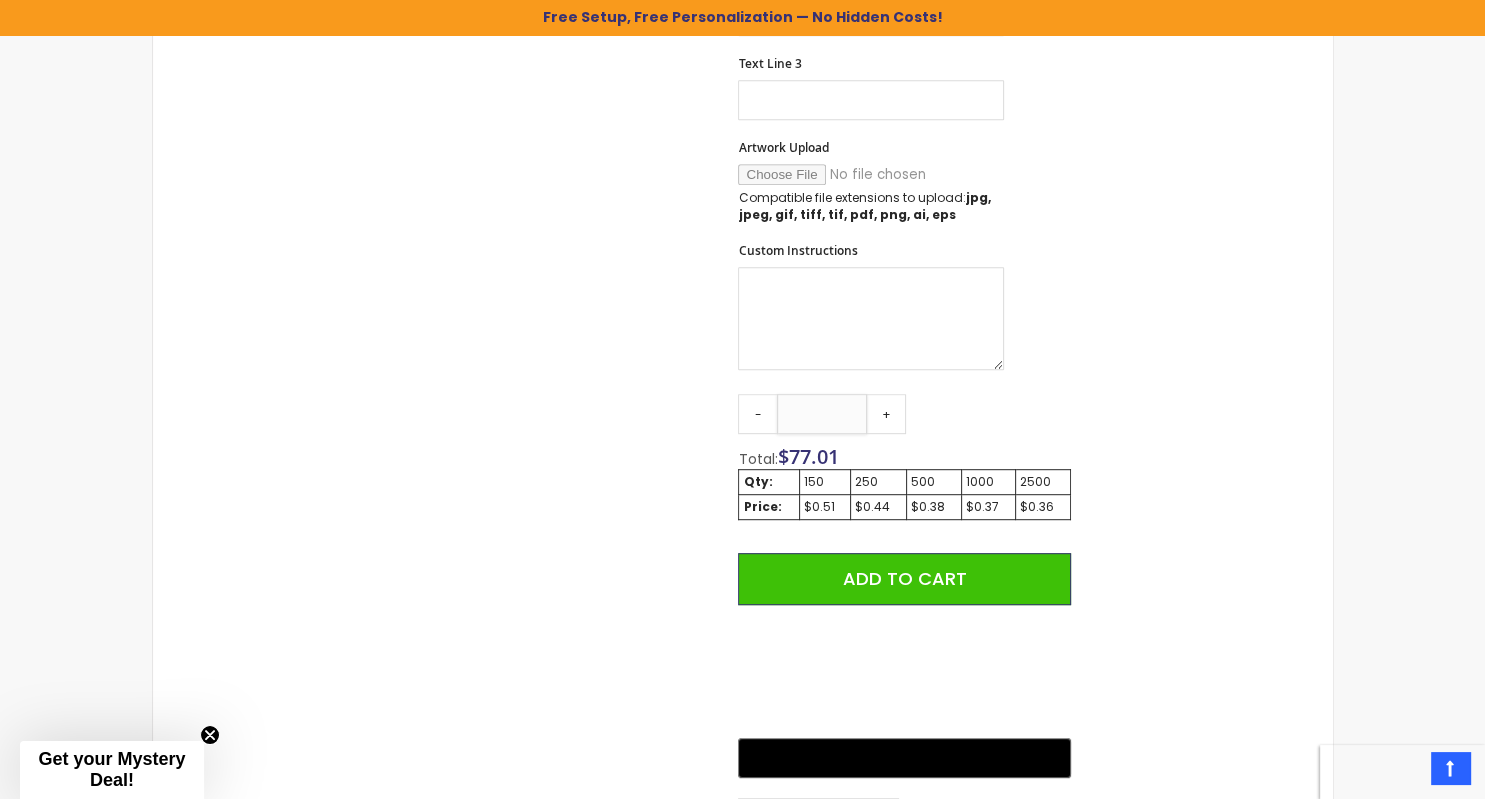 drag, startPoint x: 850, startPoint y: 409, endPoint x: 810, endPoint y: 409, distance: 40 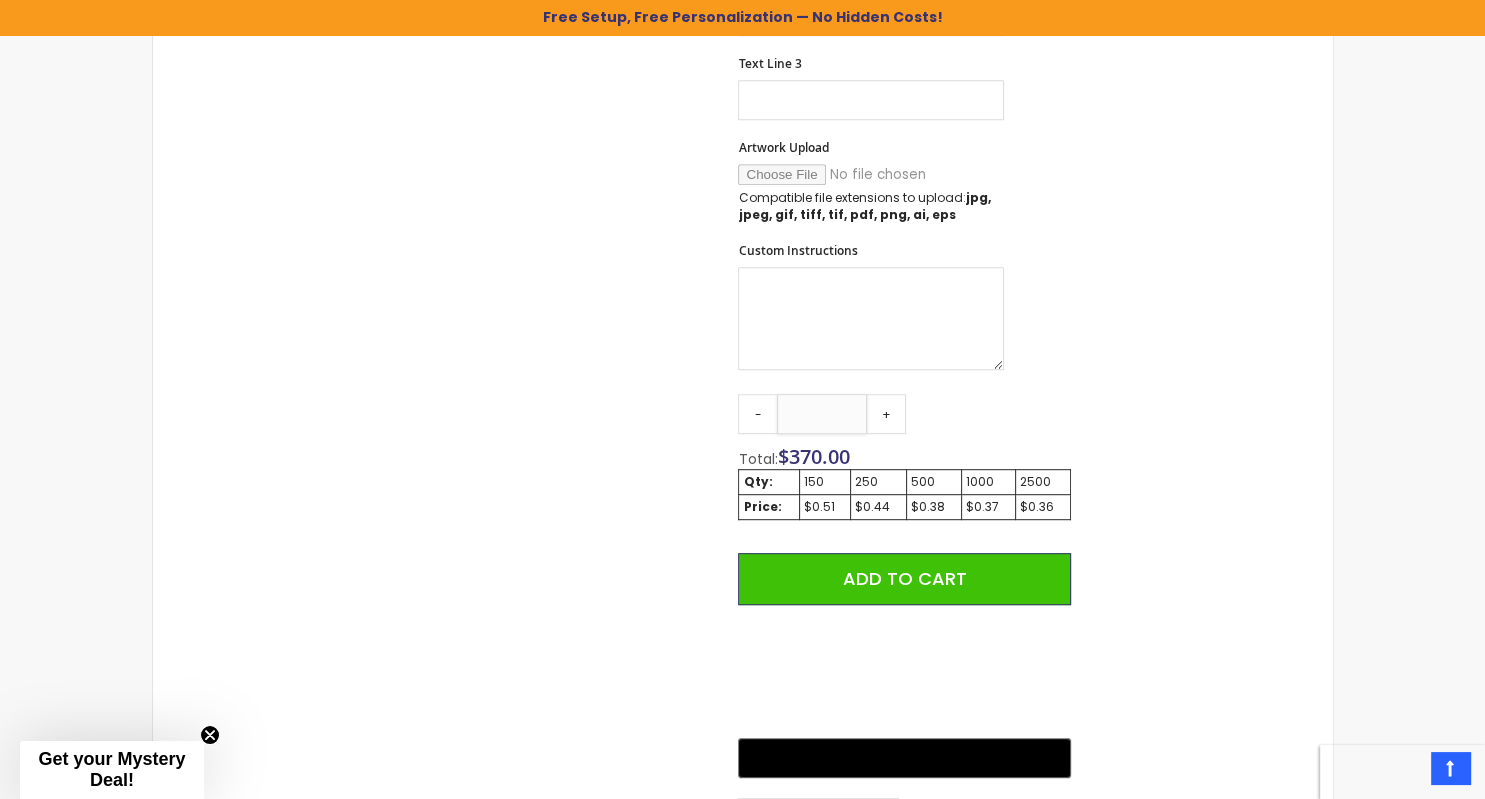 type on "****" 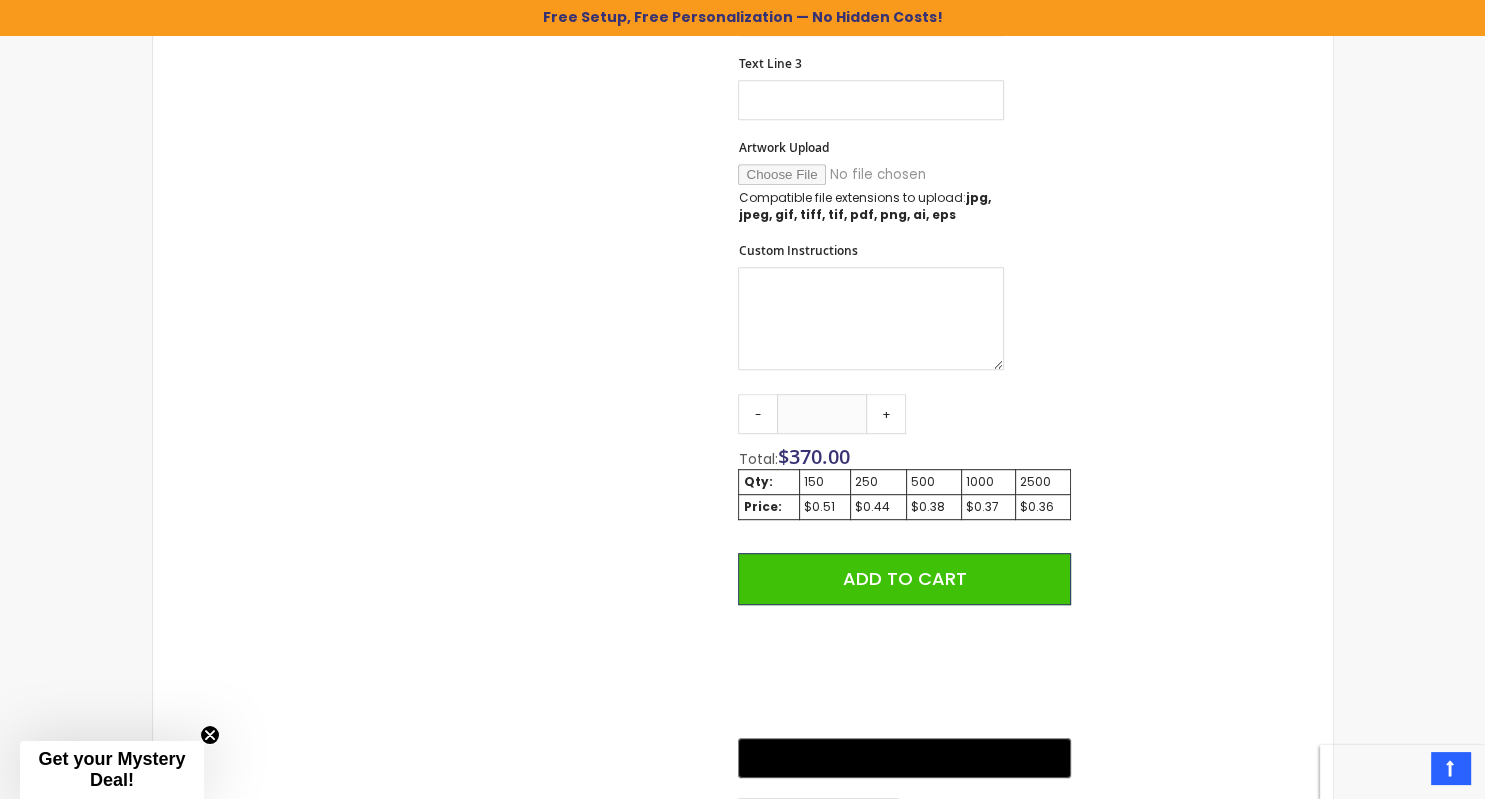 click on "Skip to the end of the images gallery
Skip to the beginning of the images gallery
Angel Gold Twist Pen
SKU
AngelGold
Be the first to review this product
In stock
Only  %1  left
$0.36" at bounding box center (743, 204) 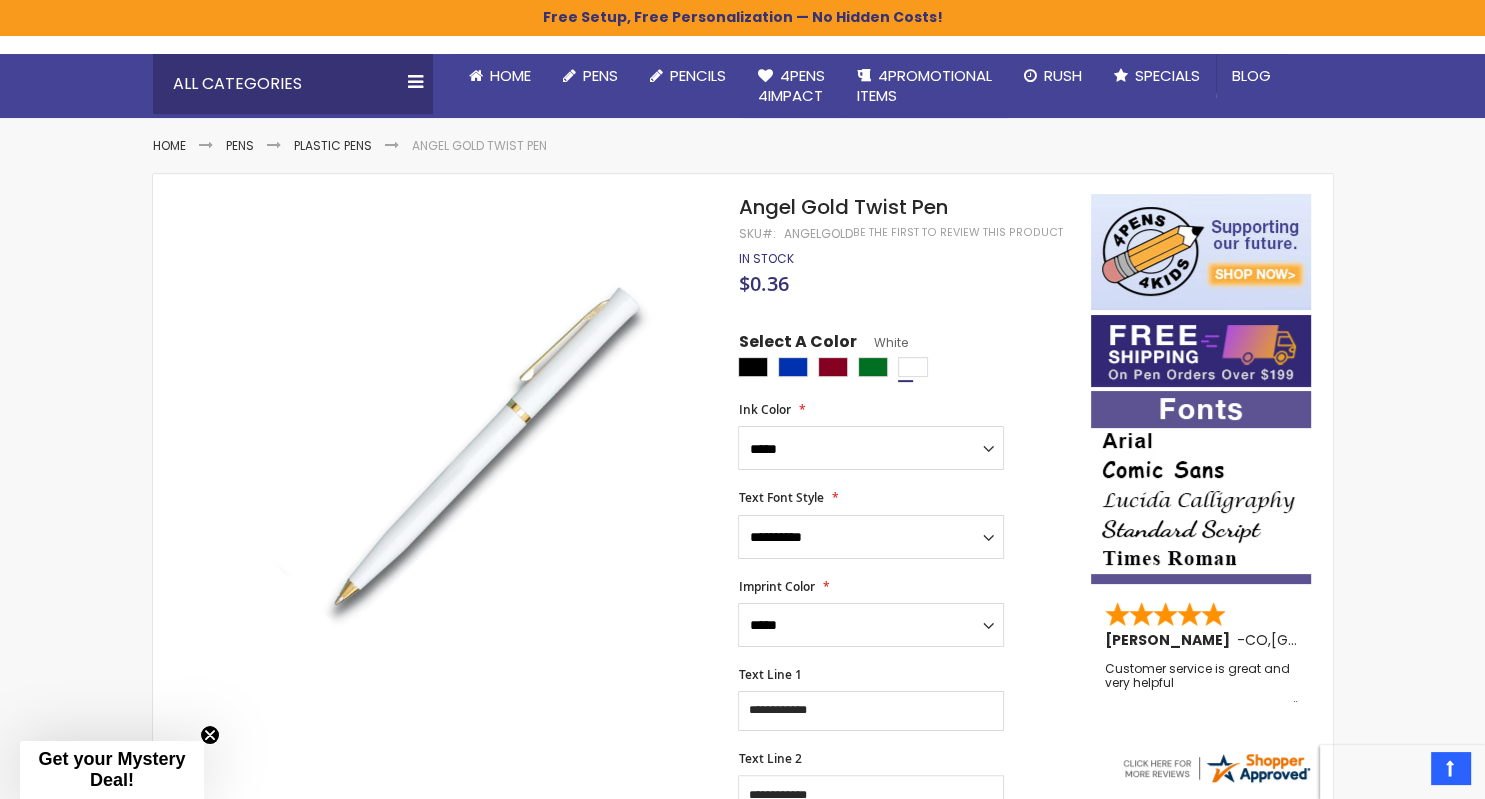 scroll, scrollTop: 211, scrollLeft: 0, axis: vertical 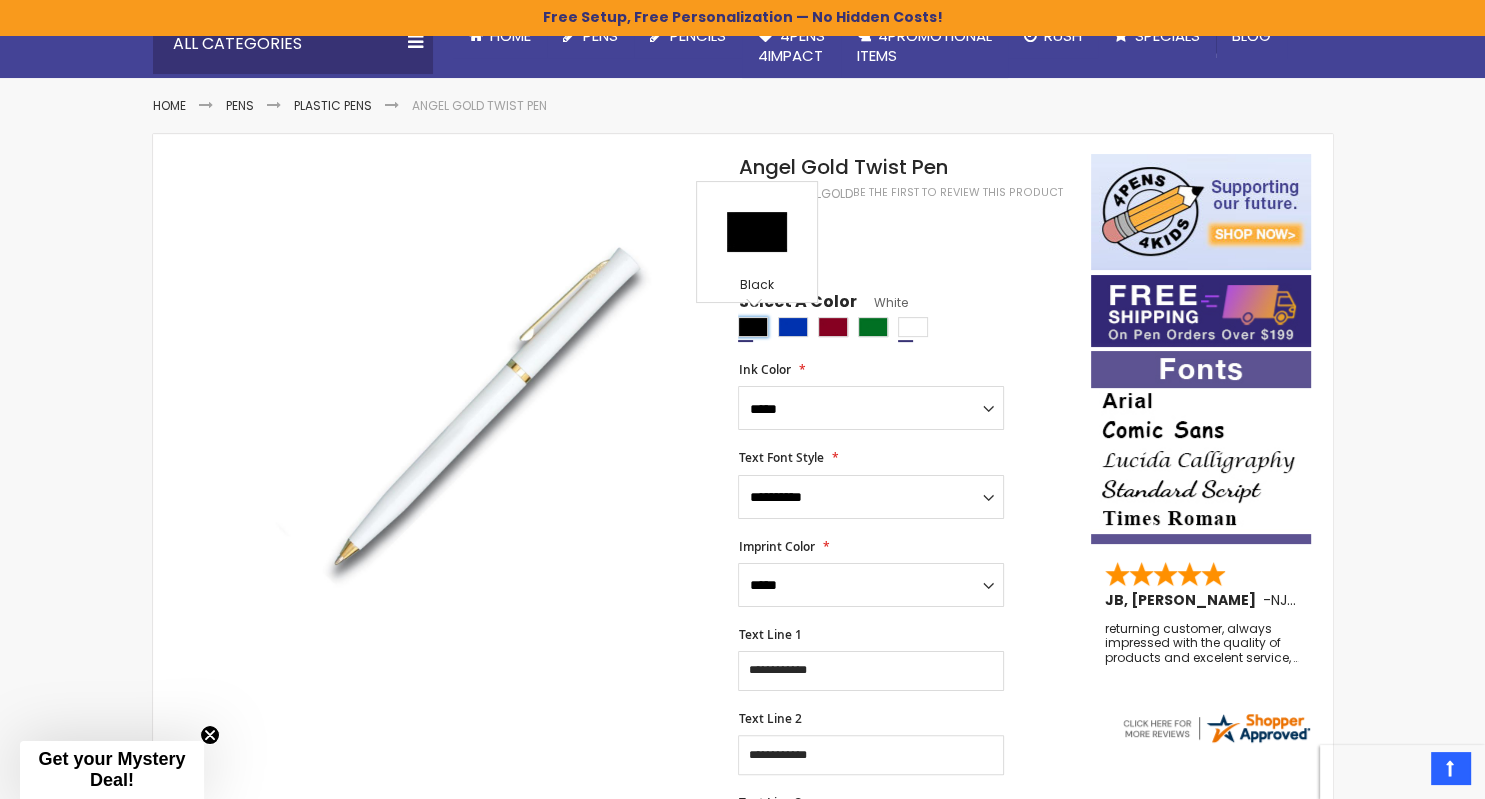 click at bounding box center [753, 327] 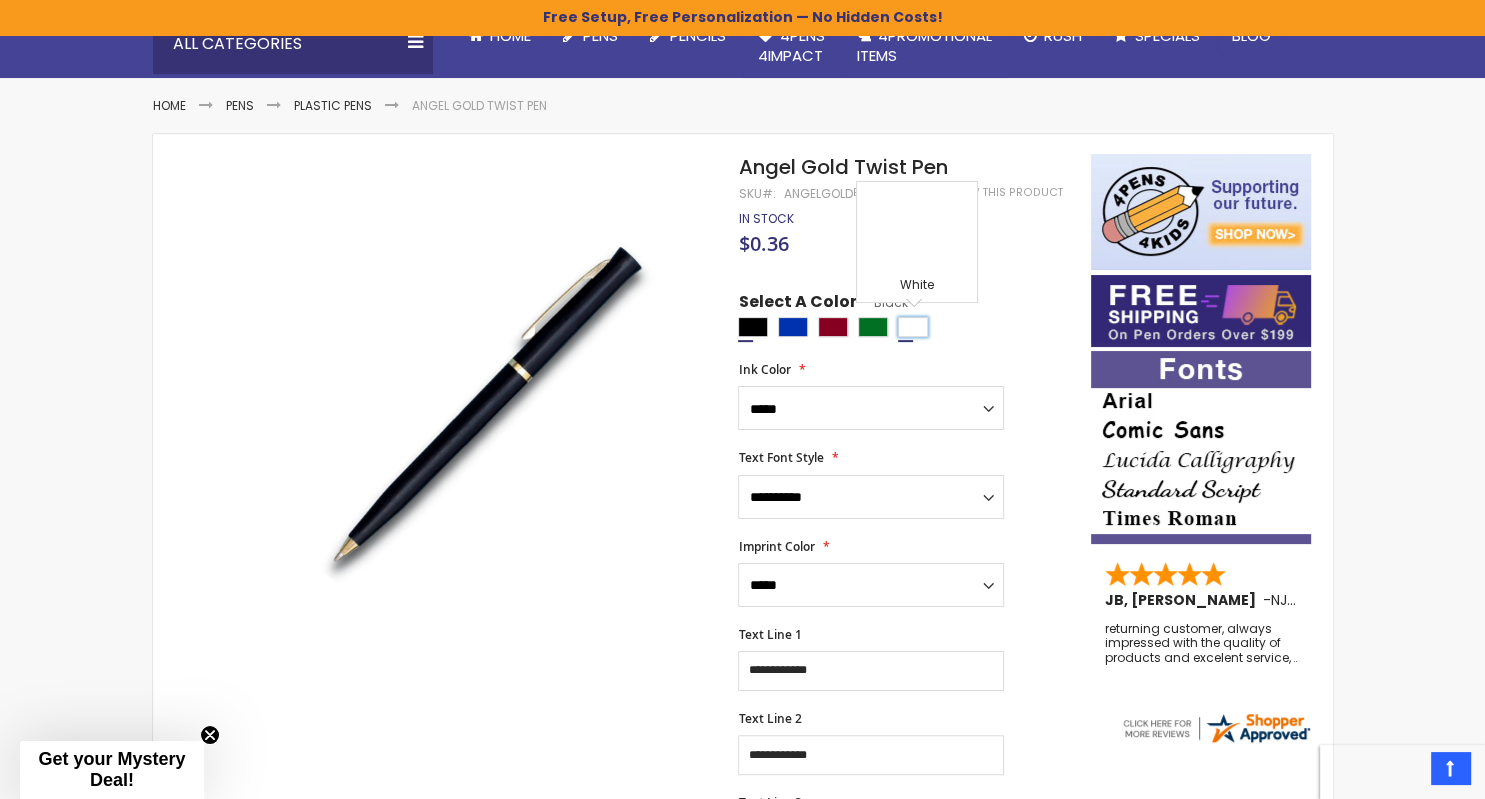 click at bounding box center (913, 327) 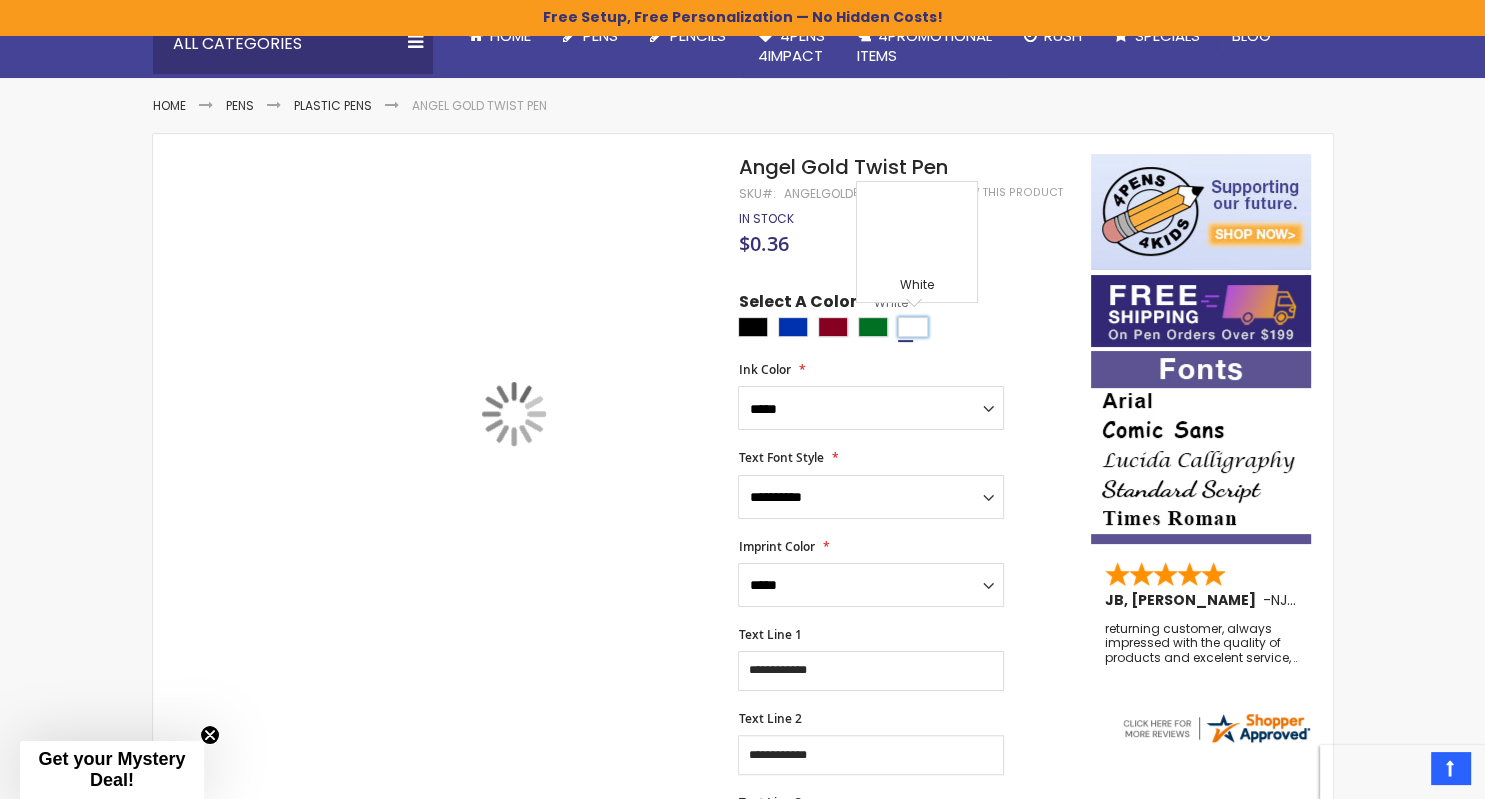 type on "****" 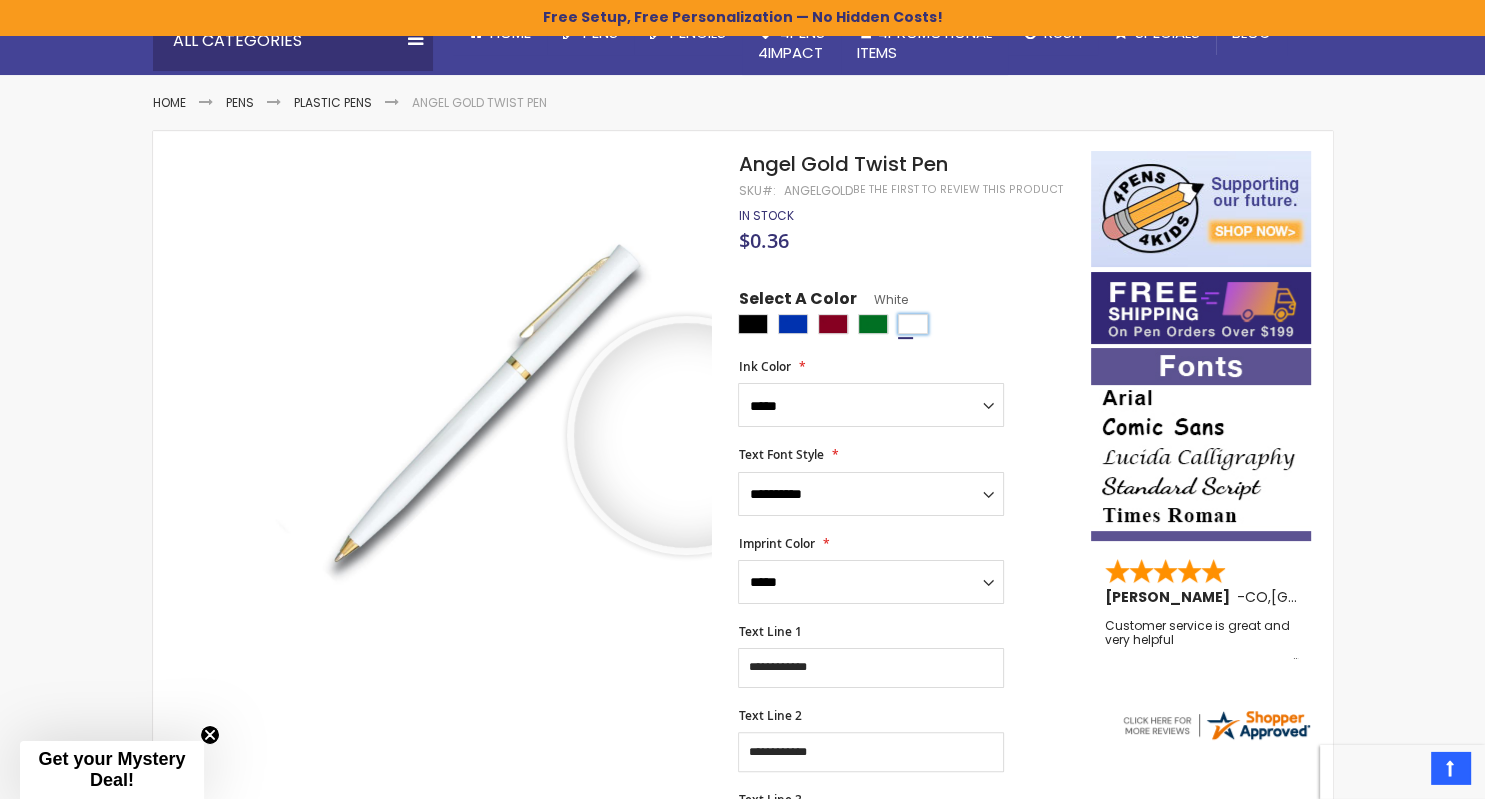 scroll, scrollTop: 211, scrollLeft: 0, axis: vertical 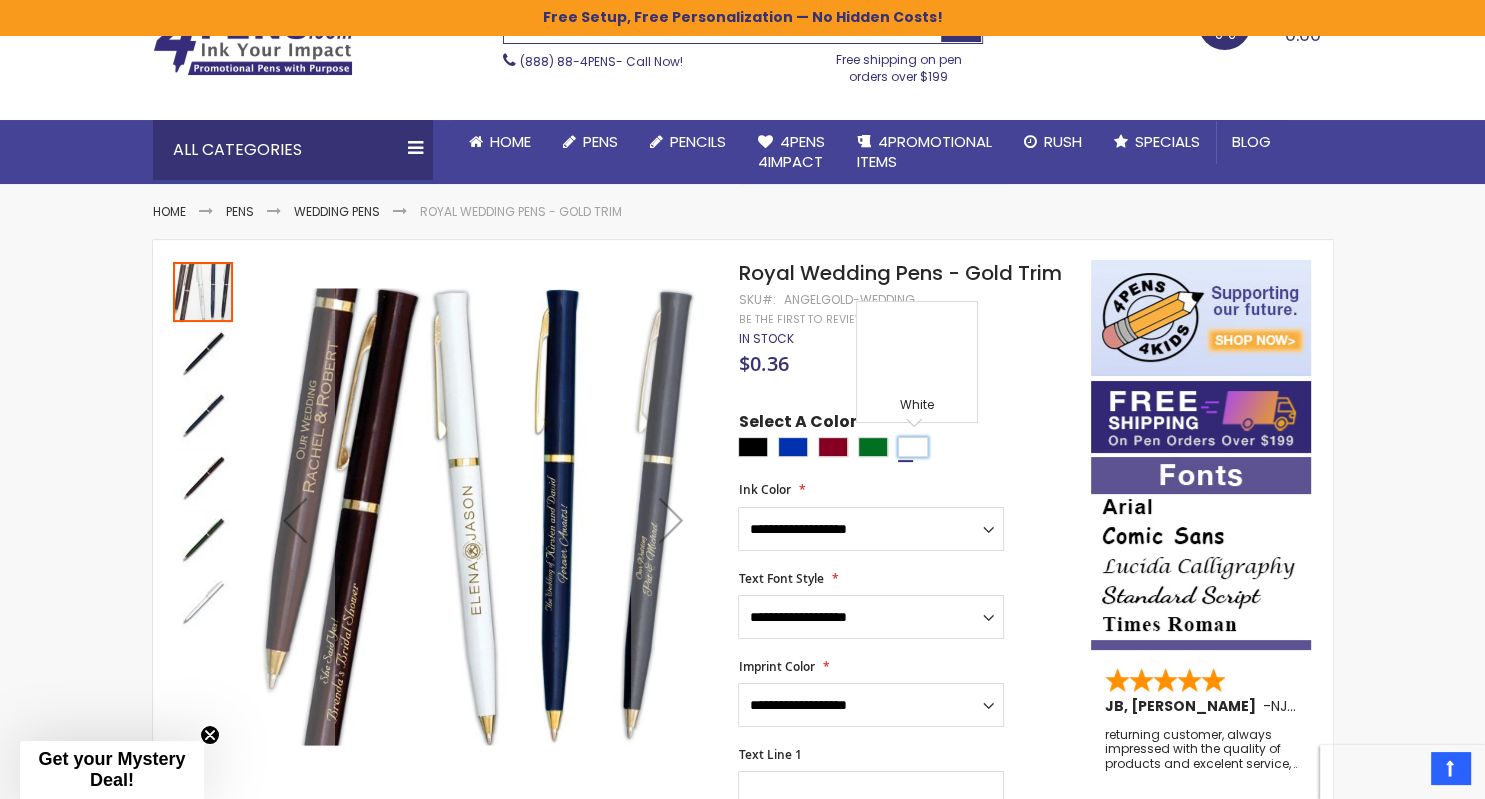 click at bounding box center (913, 447) 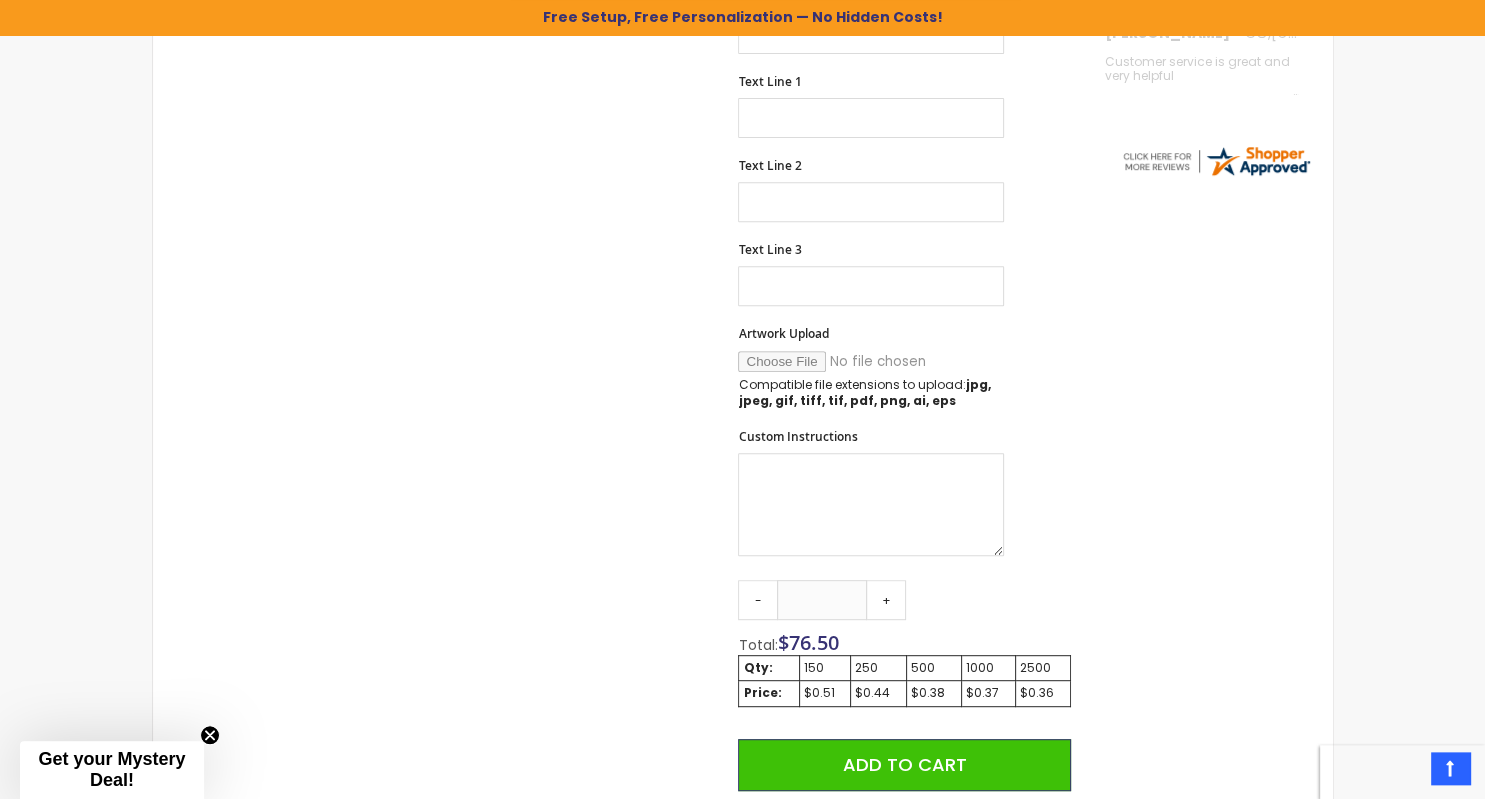 scroll, scrollTop: 950, scrollLeft: 0, axis: vertical 